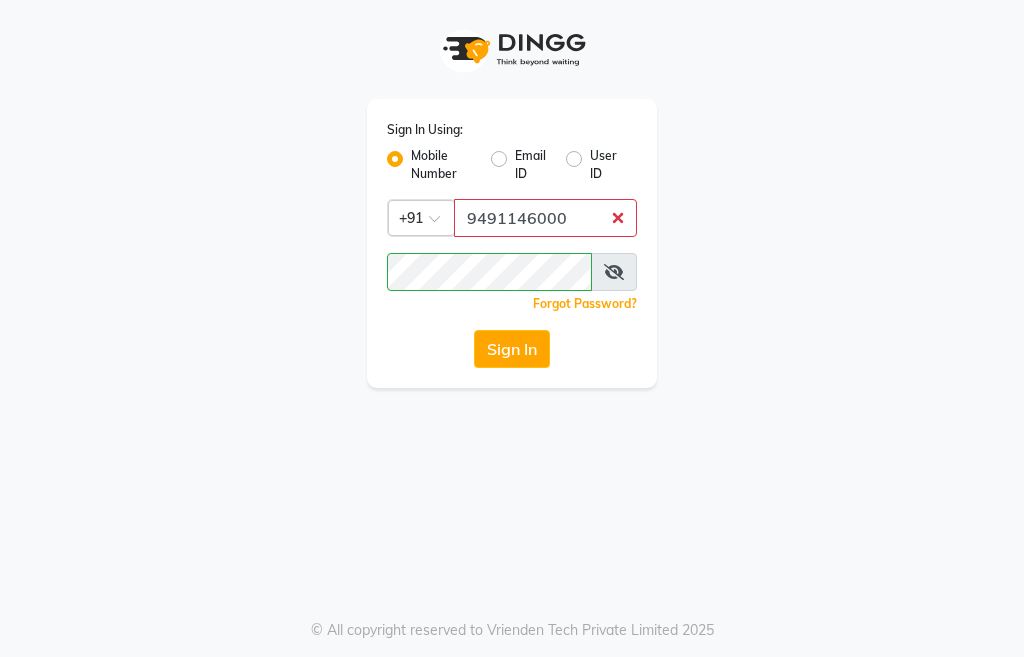 scroll, scrollTop: 0, scrollLeft: 0, axis: both 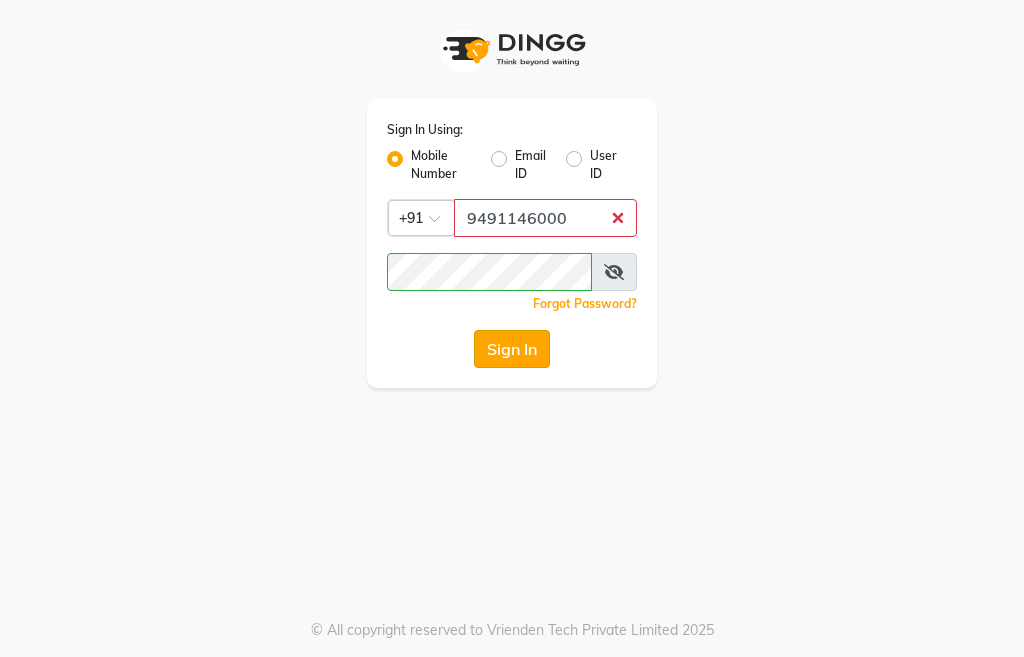 click on "Sign In" 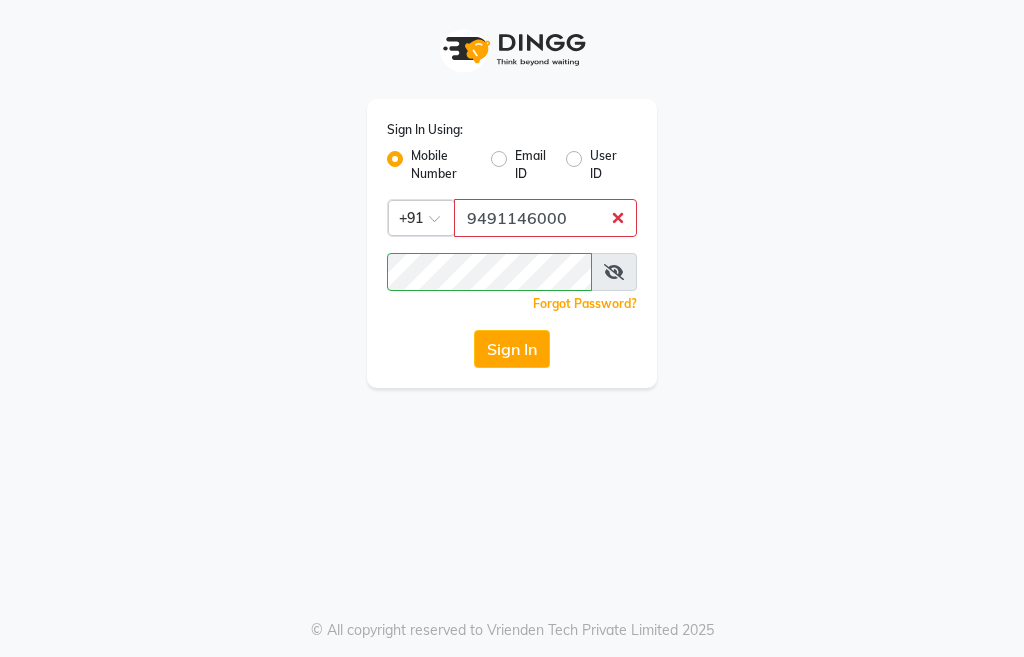 click at bounding box center (614, 272) 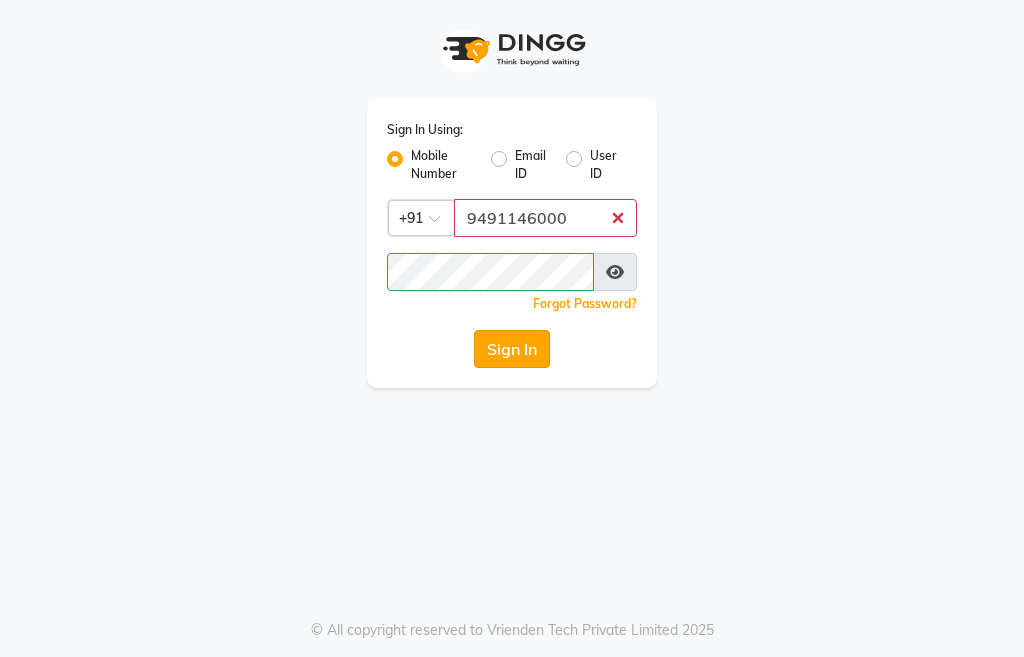 click on "Sign In" 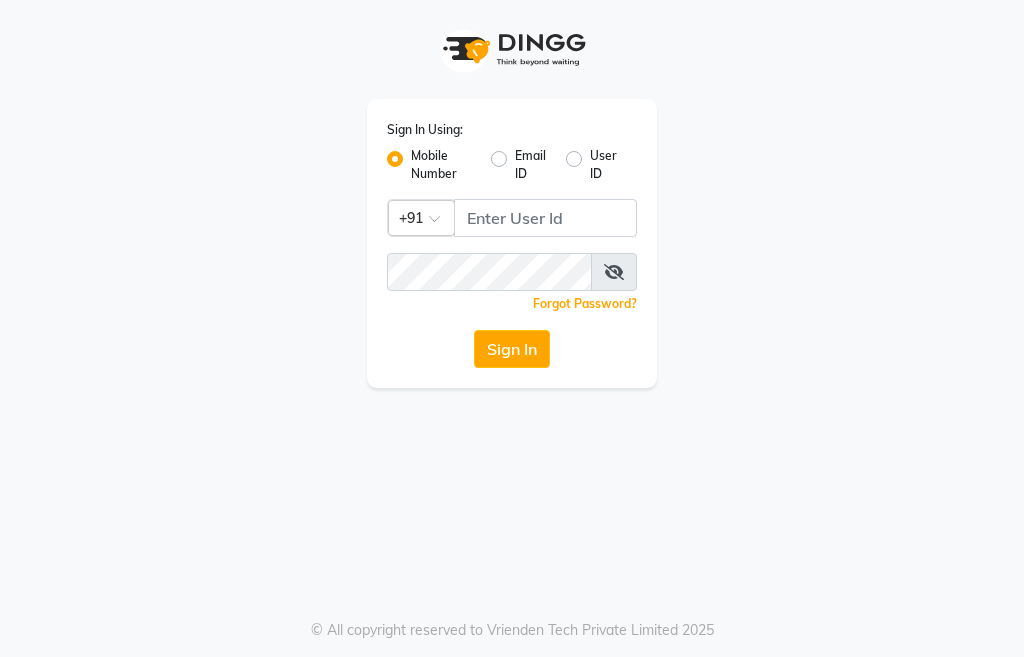 scroll, scrollTop: 0, scrollLeft: 0, axis: both 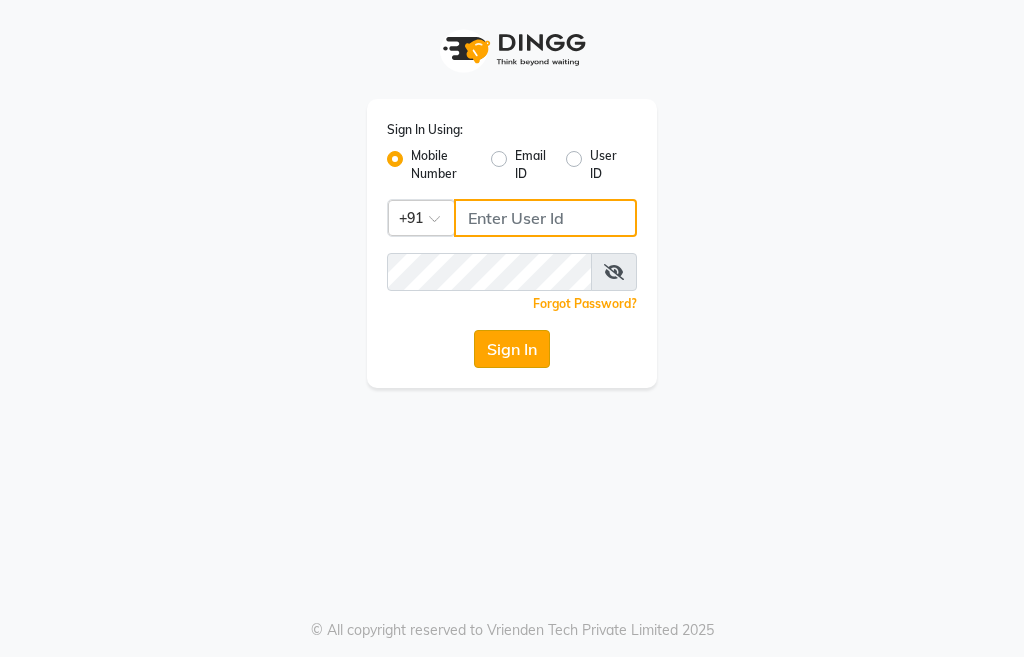 type on "9491146000" 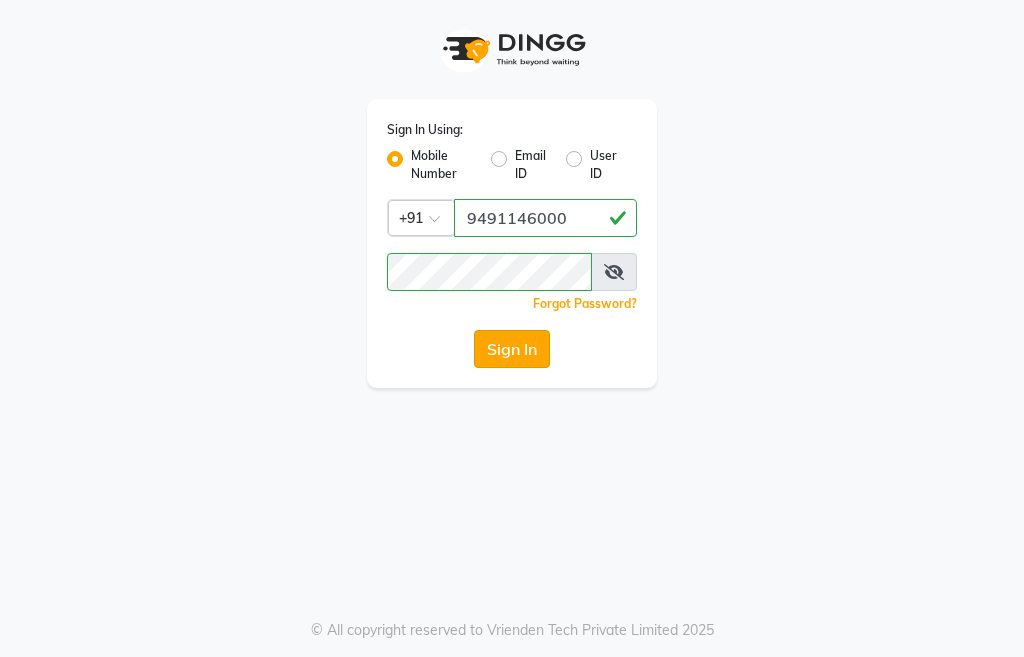 click on "Sign In" 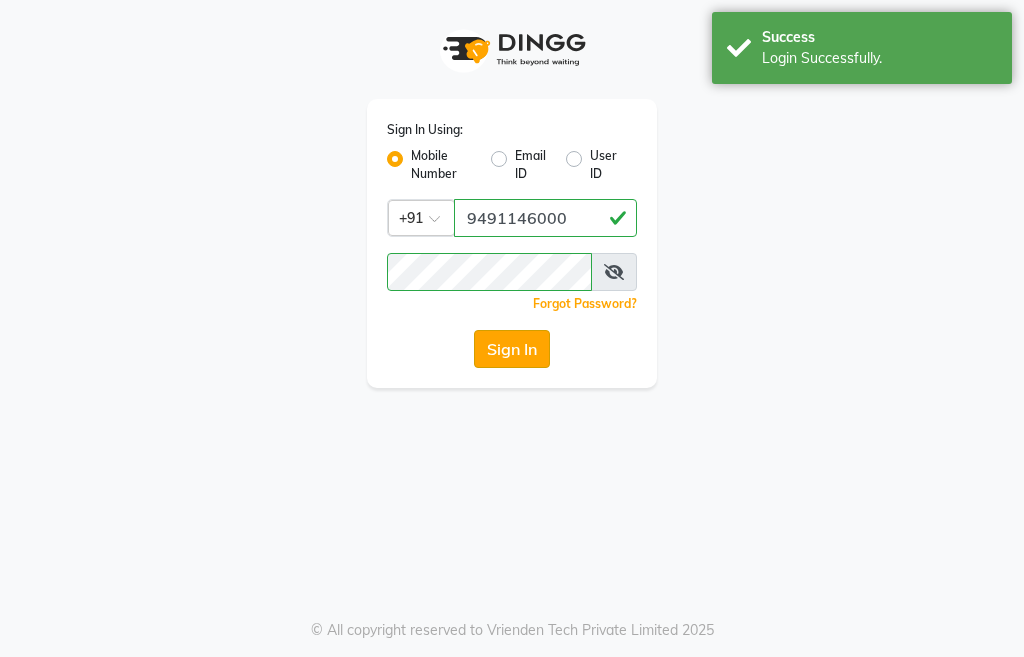 select on "service" 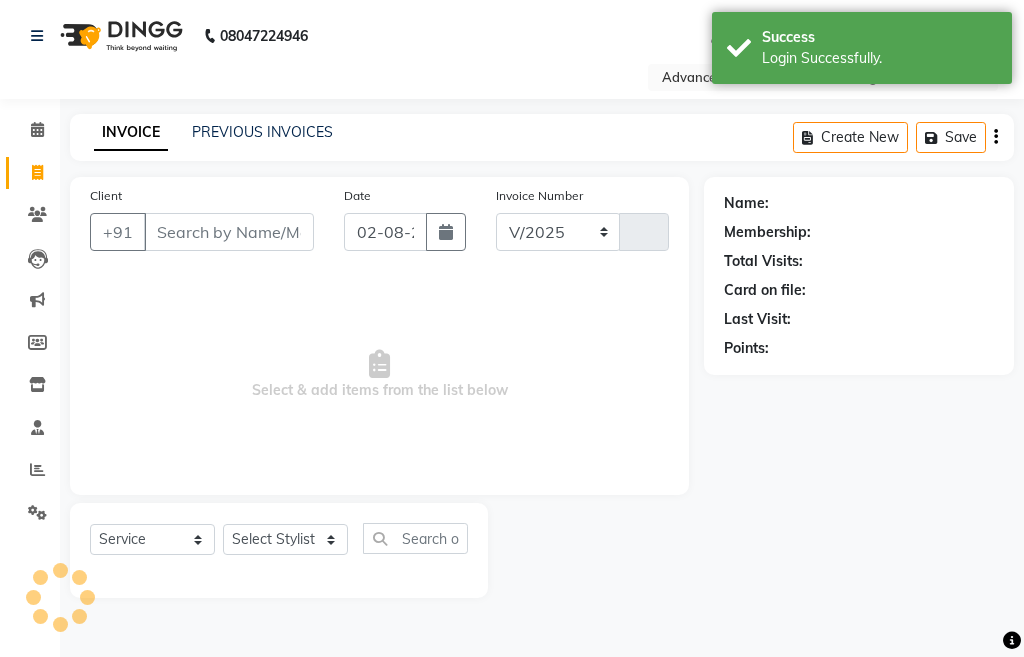 select on "en" 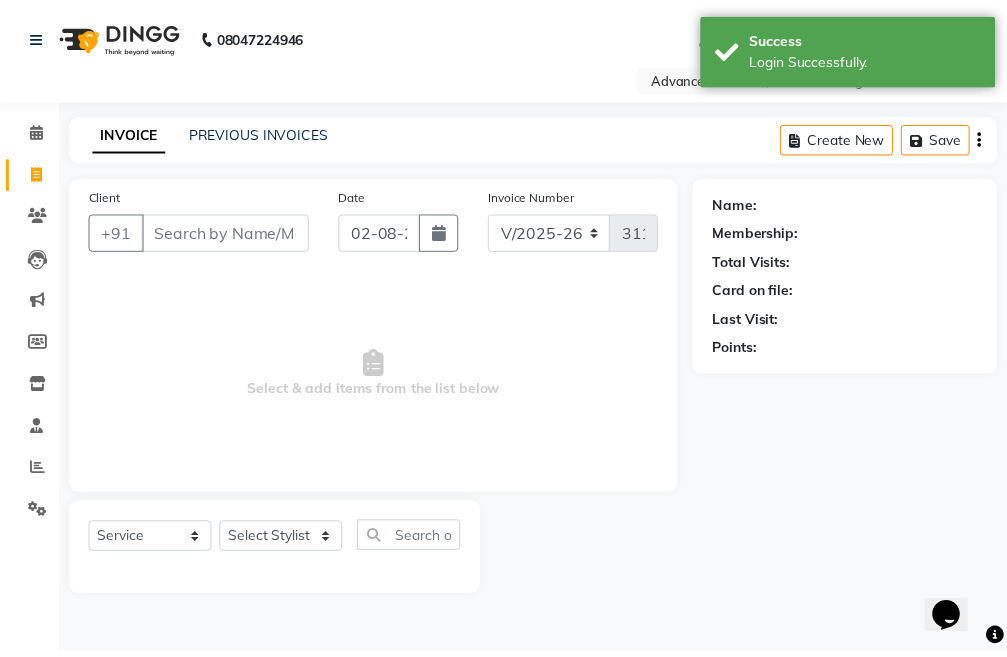 scroll, scrollTop: 0, scrollLeft: 0, axis: both 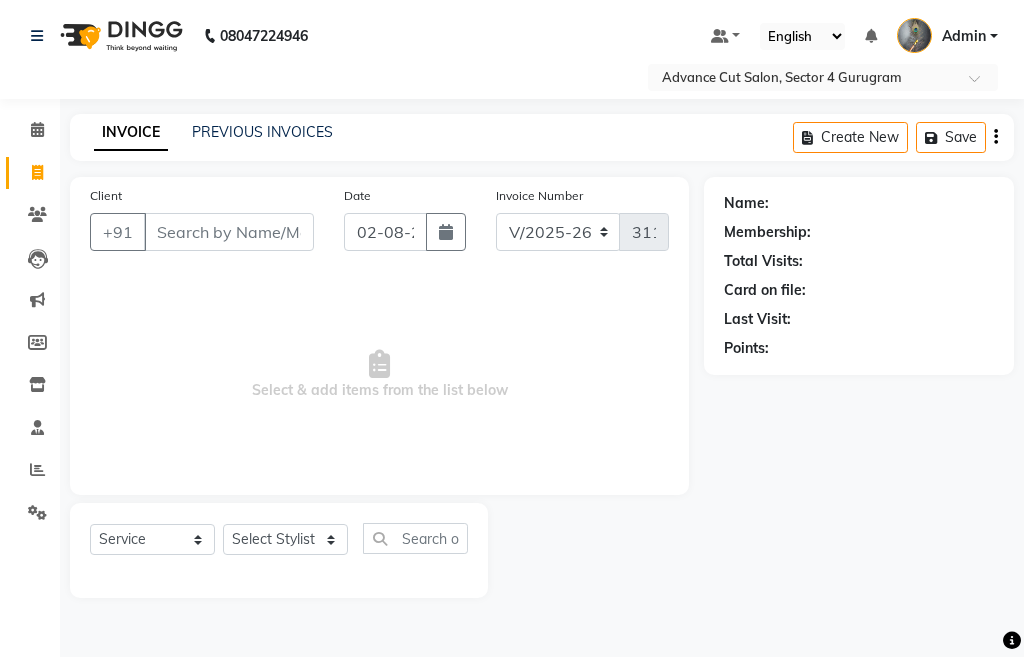 click on "Client" at bounding box center (229, 232) 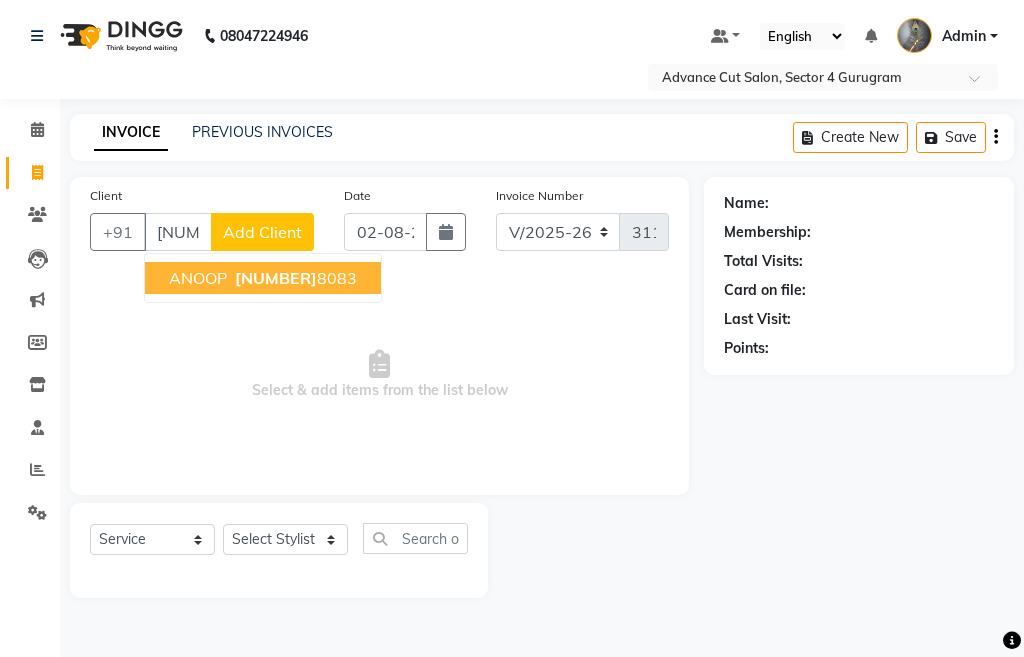 click on "[NUMBER]" at bounding box center (276, 278) 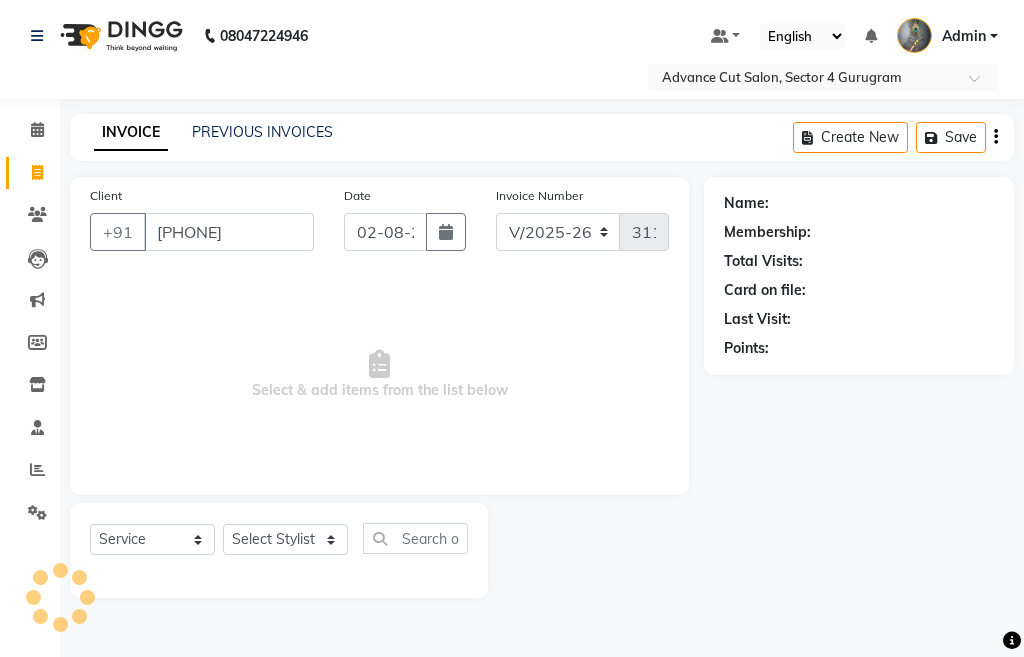 type on "[PHONE]" 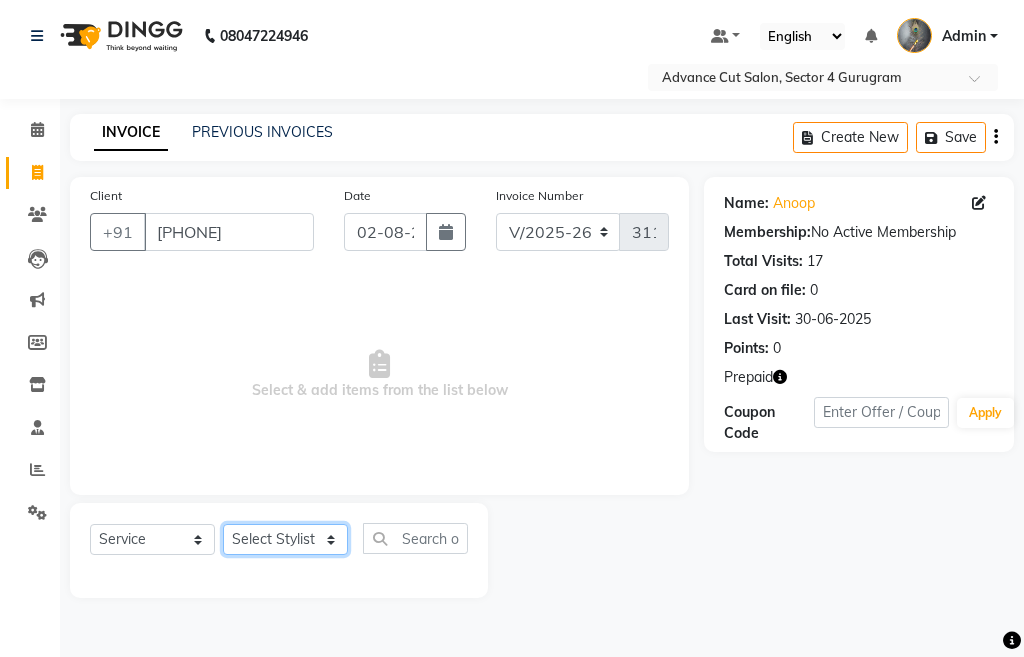click on "Select Stylist Admin chahit COUNTOR hardeep mamta manisha MONISH navi NOSHAD ALI rahul shatnam shweta singh sunny tip" 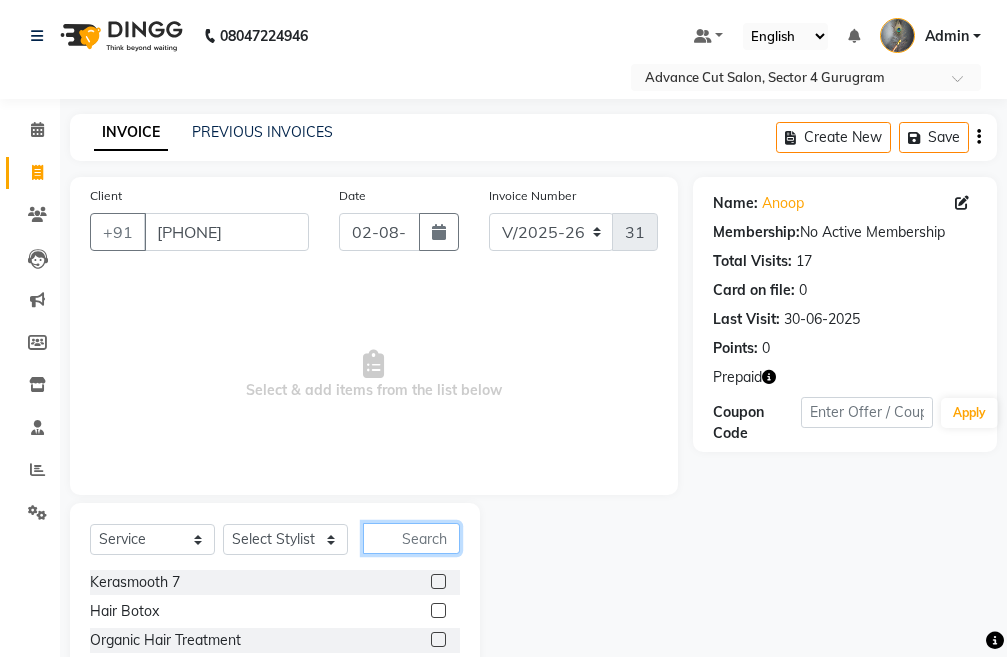 click 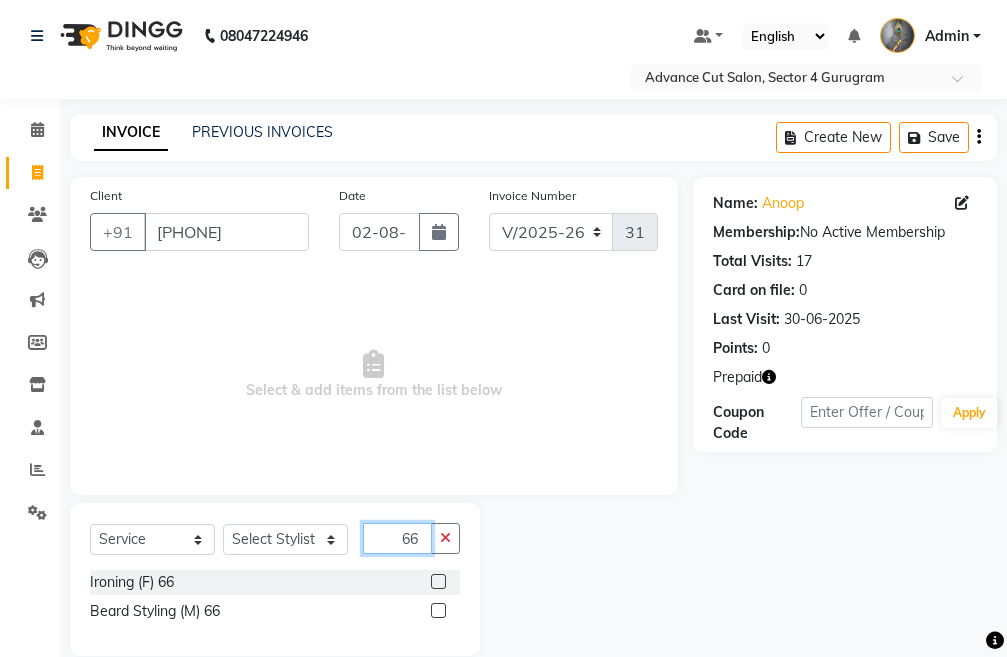 type on "66" 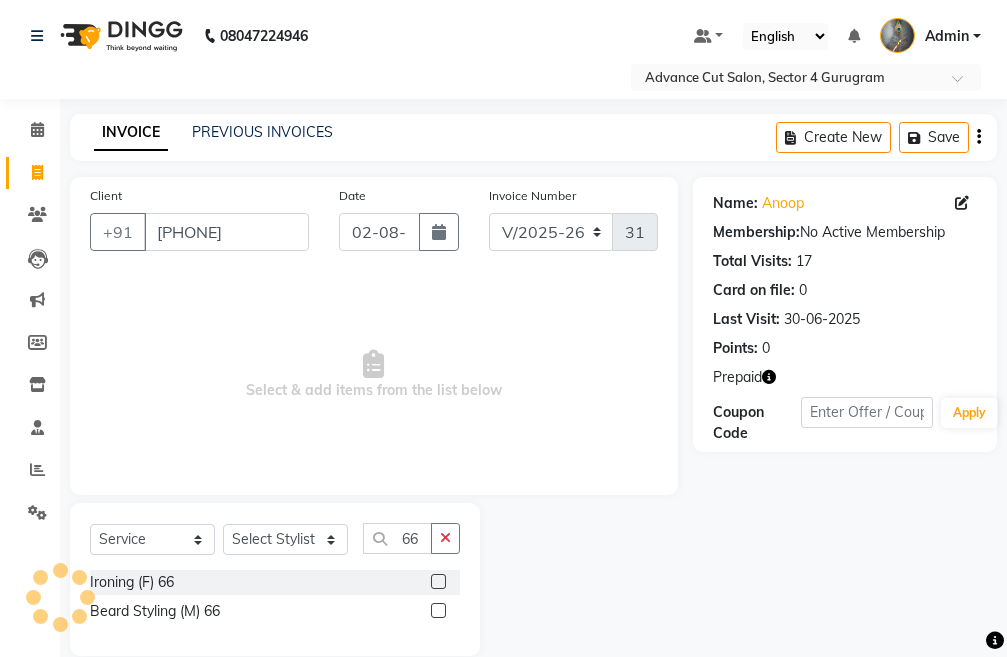 click 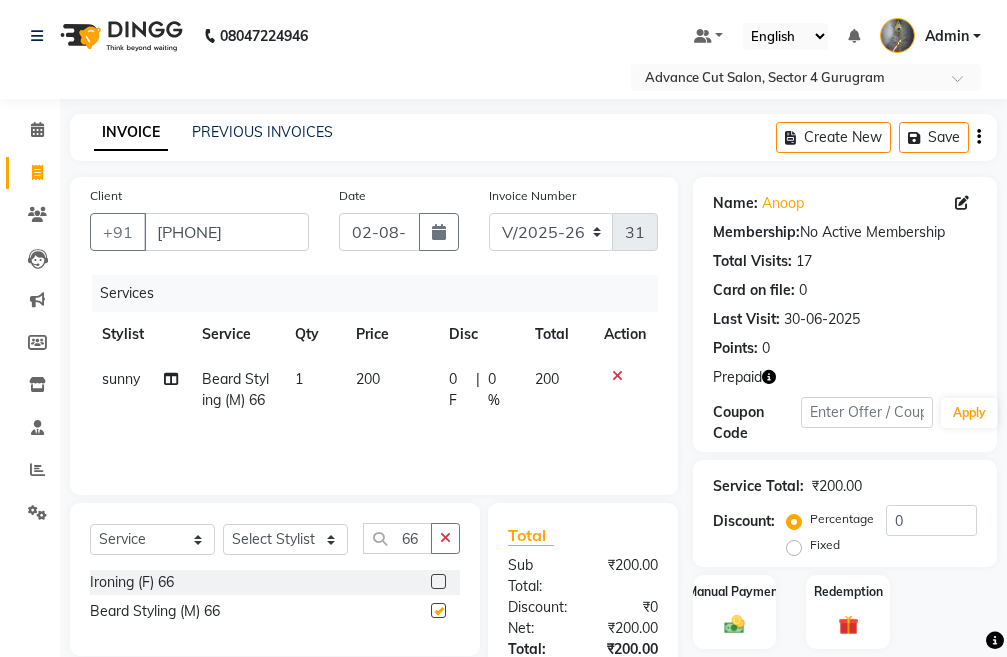 checkbox on "false" 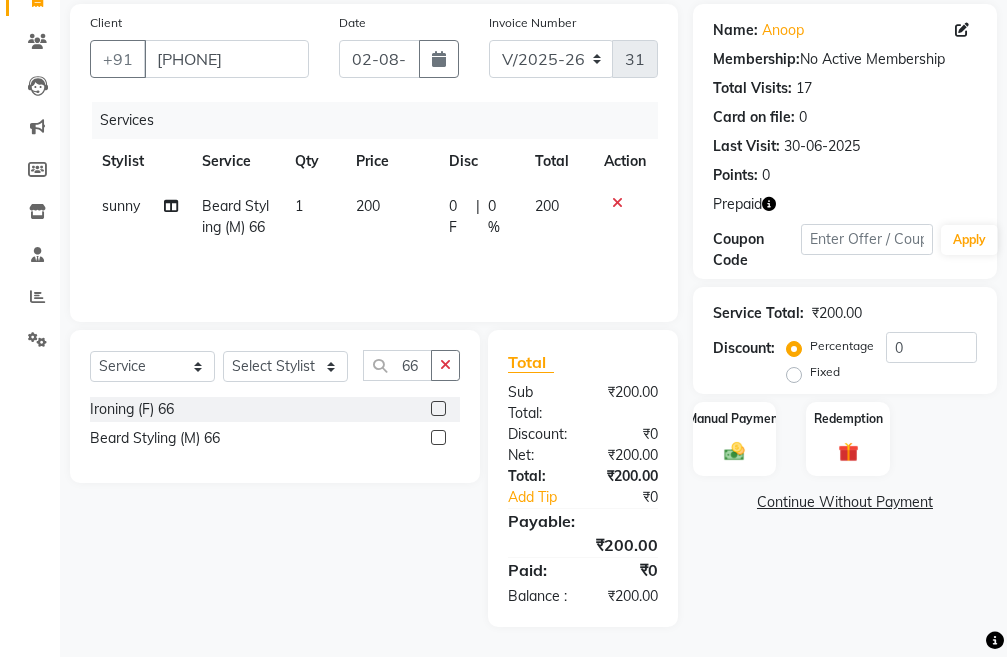 scroll, scrollTop: 194, scrollLeft: 0, axis: vertical 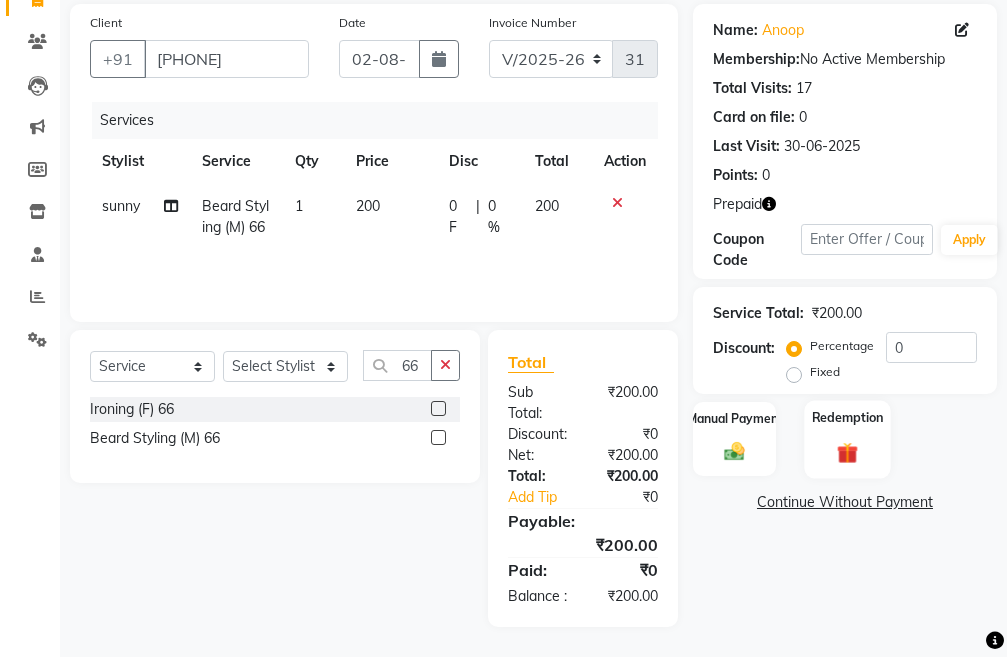 click 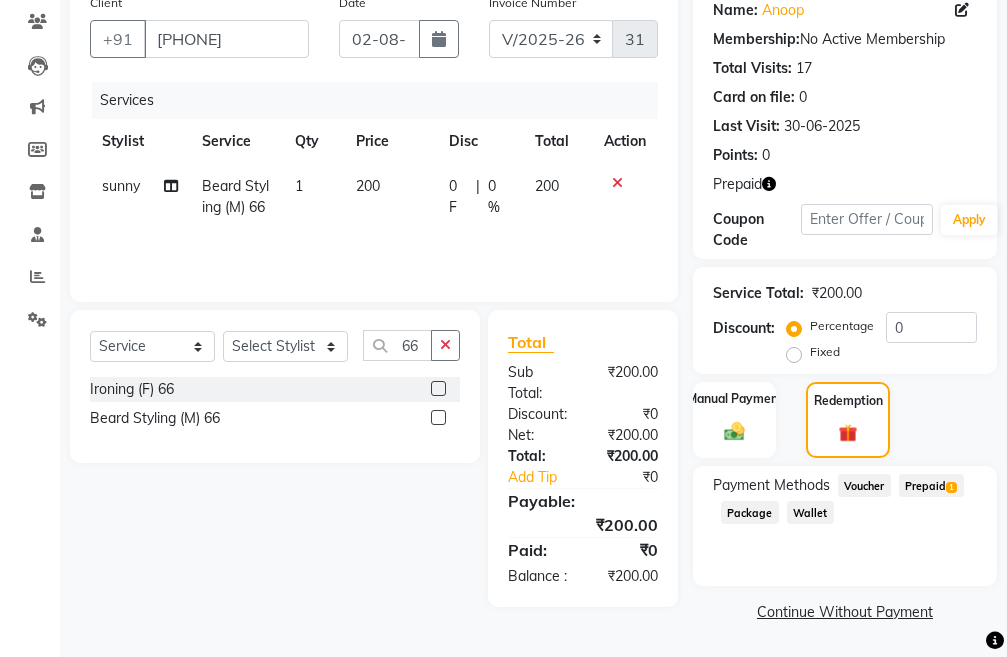 click on "Prepaid  1" 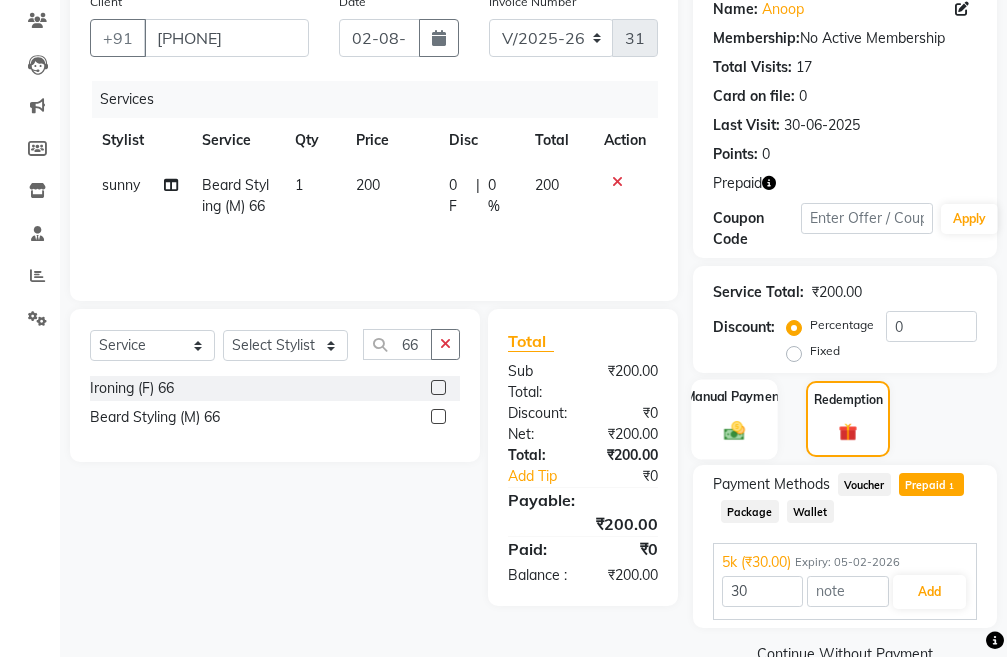 click 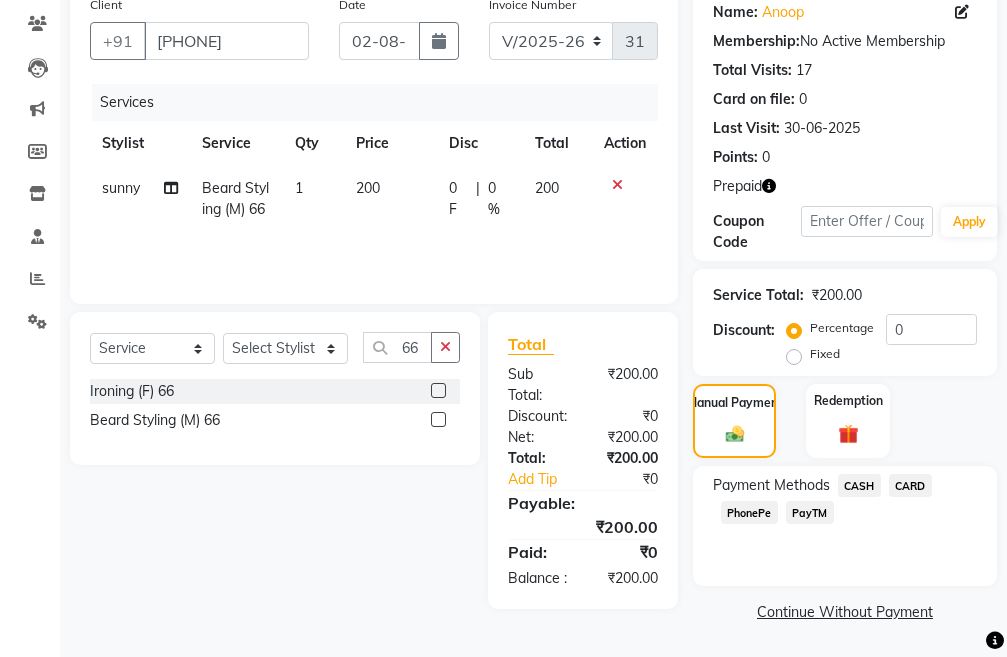 click on "PayTM" 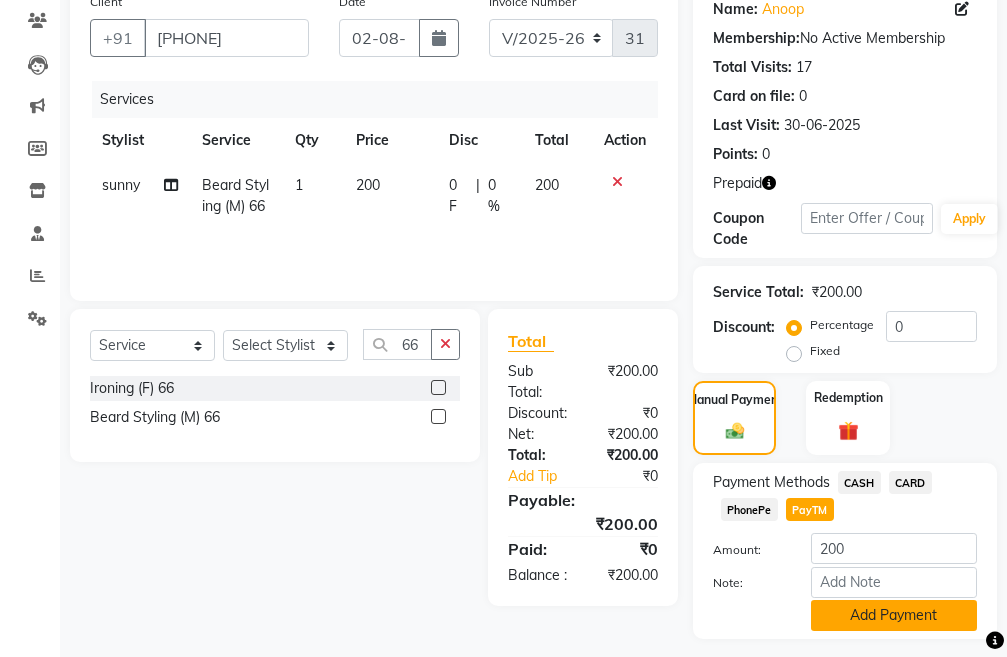 click on "Add Payment" 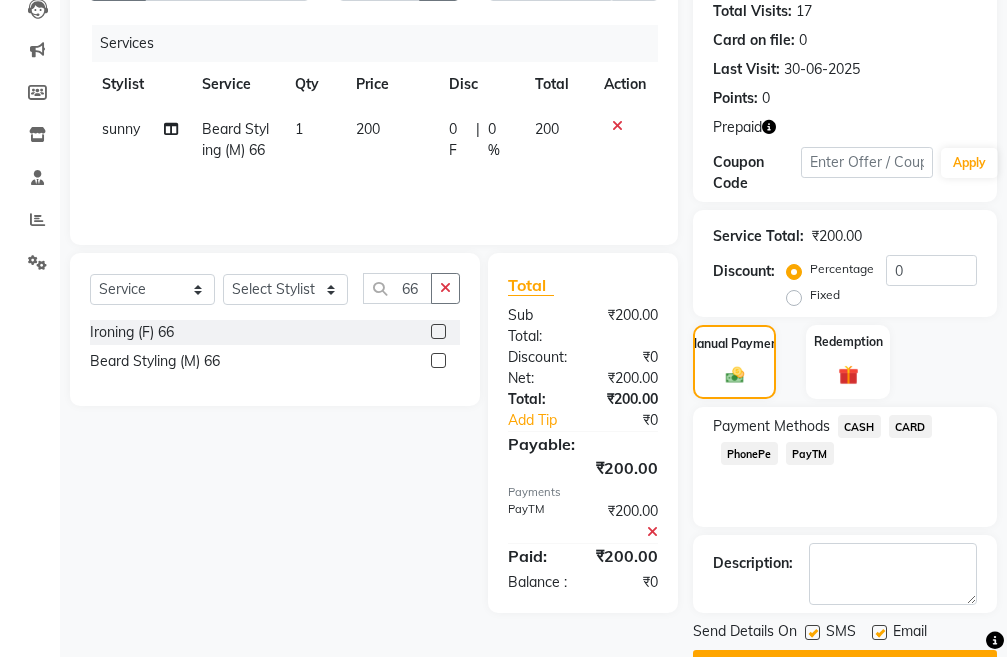 scroll, scrollTop: 304, scrollLeft: 0, axis: vertical 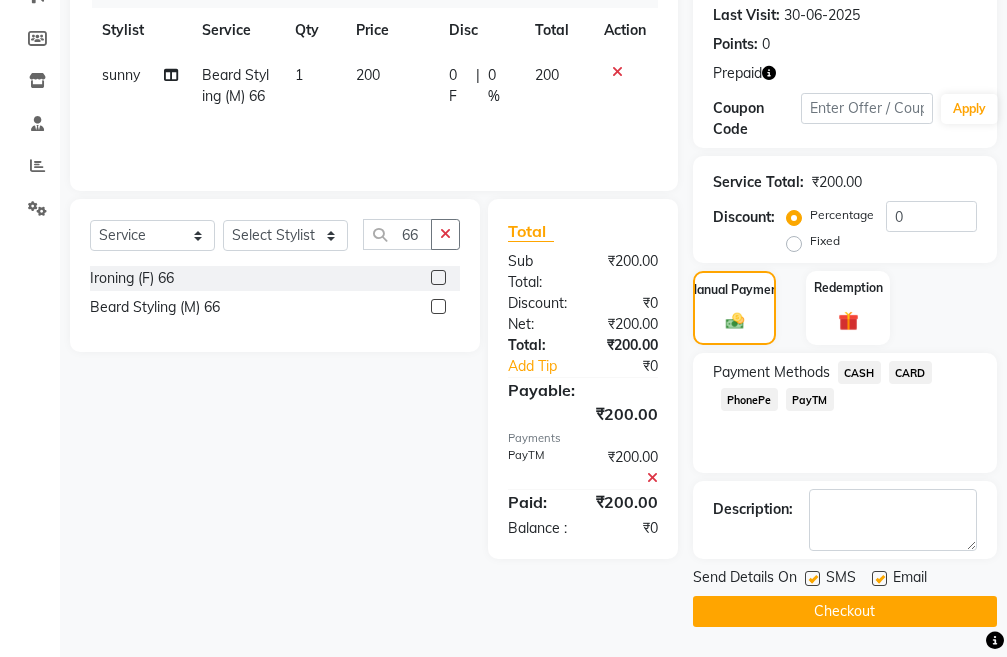 click on "Checkout" 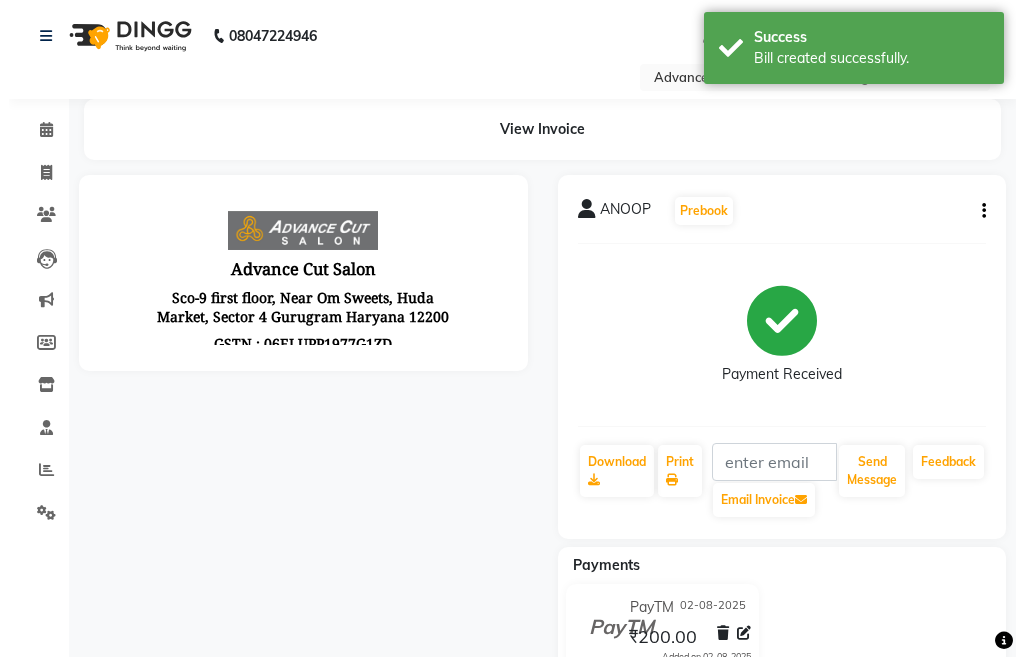 scroll, scrollTop: 0, scrollLeft: 0, axis: both 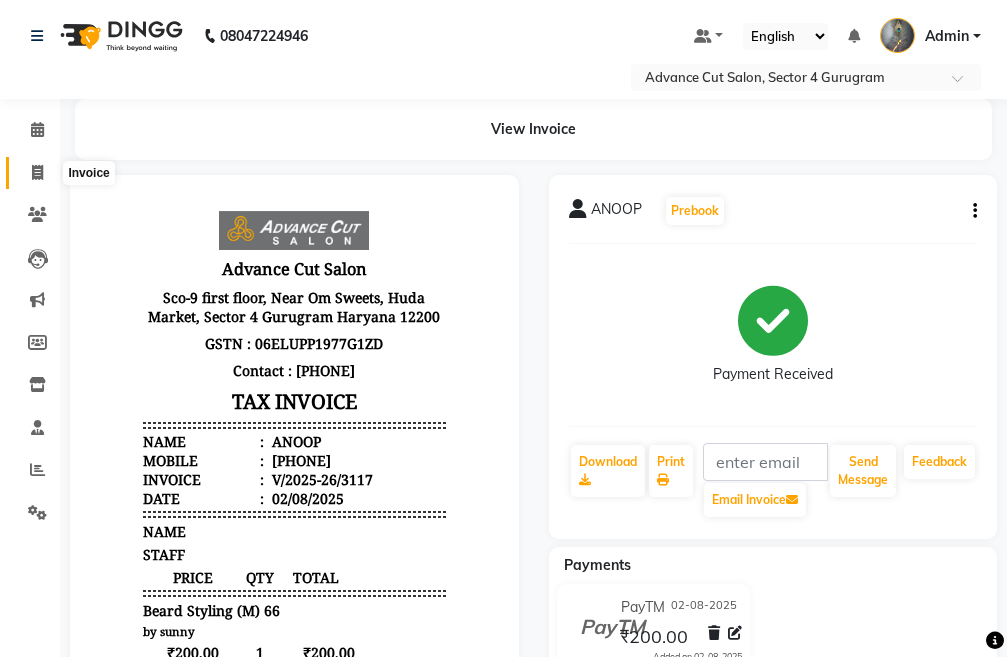 click 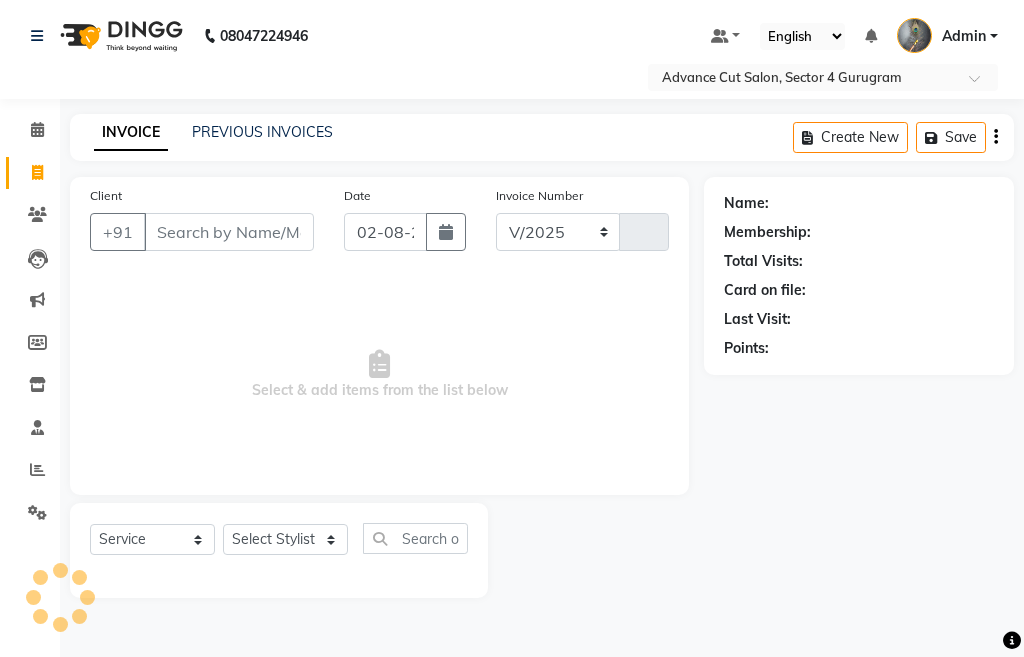 select on "4939" 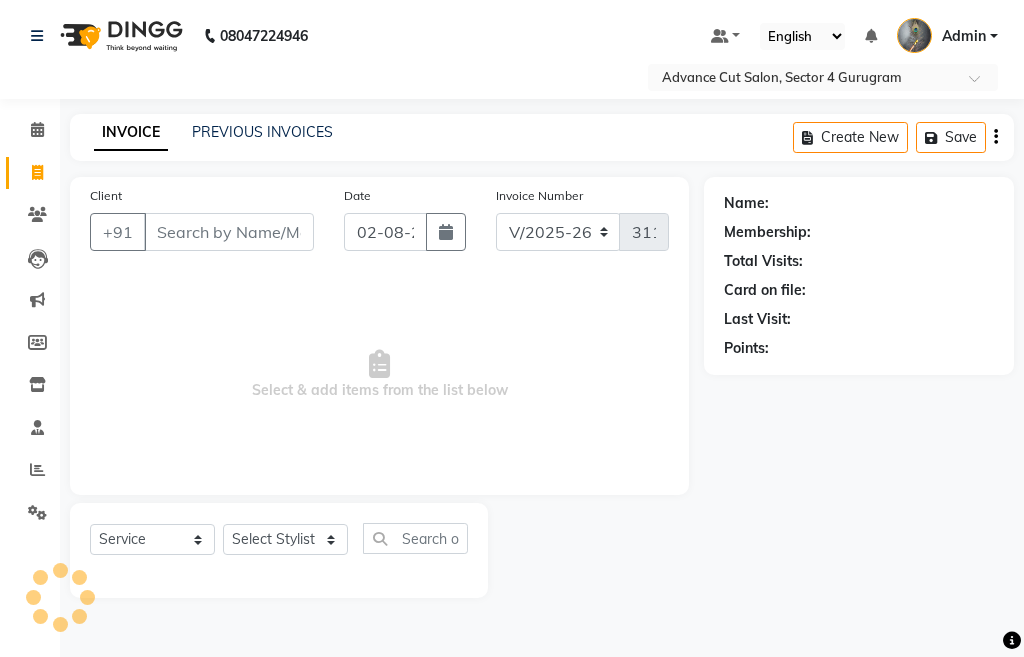 click on "Client" at bounding box center (229, 232) 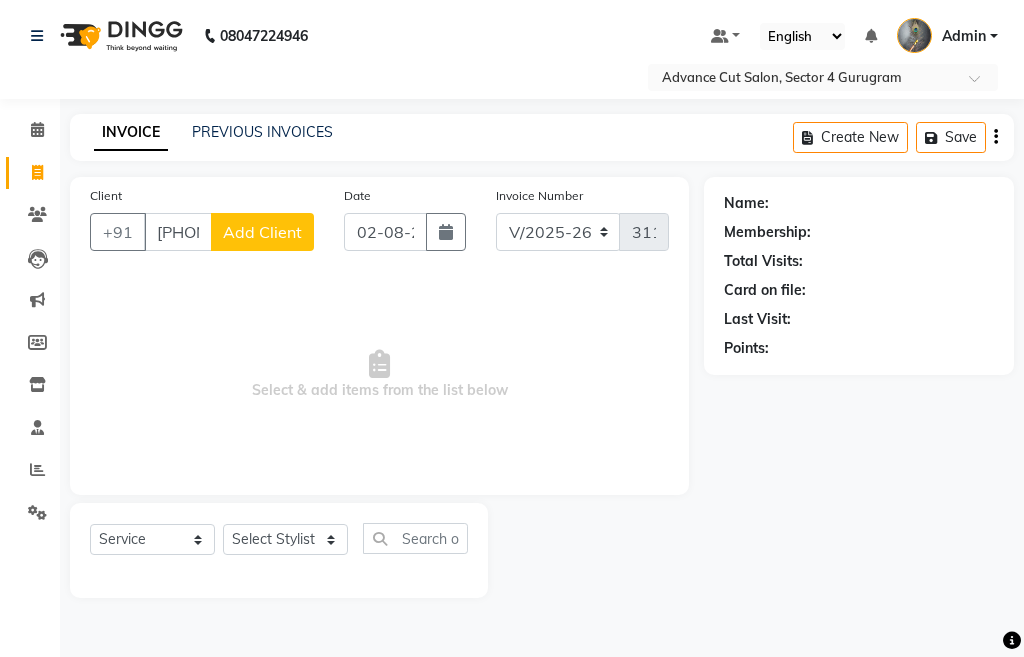 type on "[PHONE]" 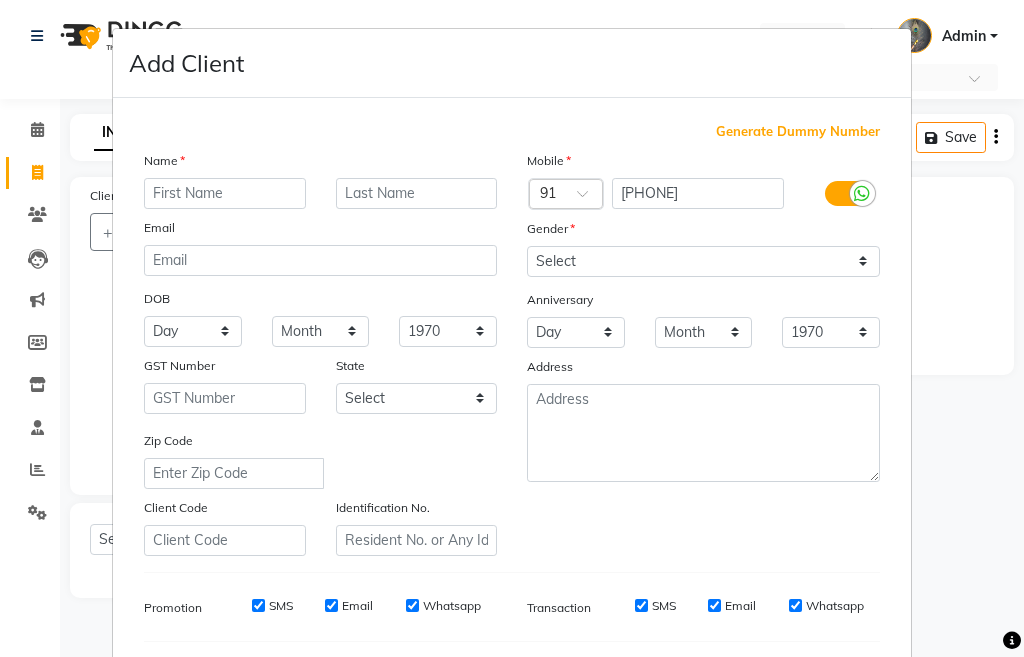 click at bounding box center (225, 193) 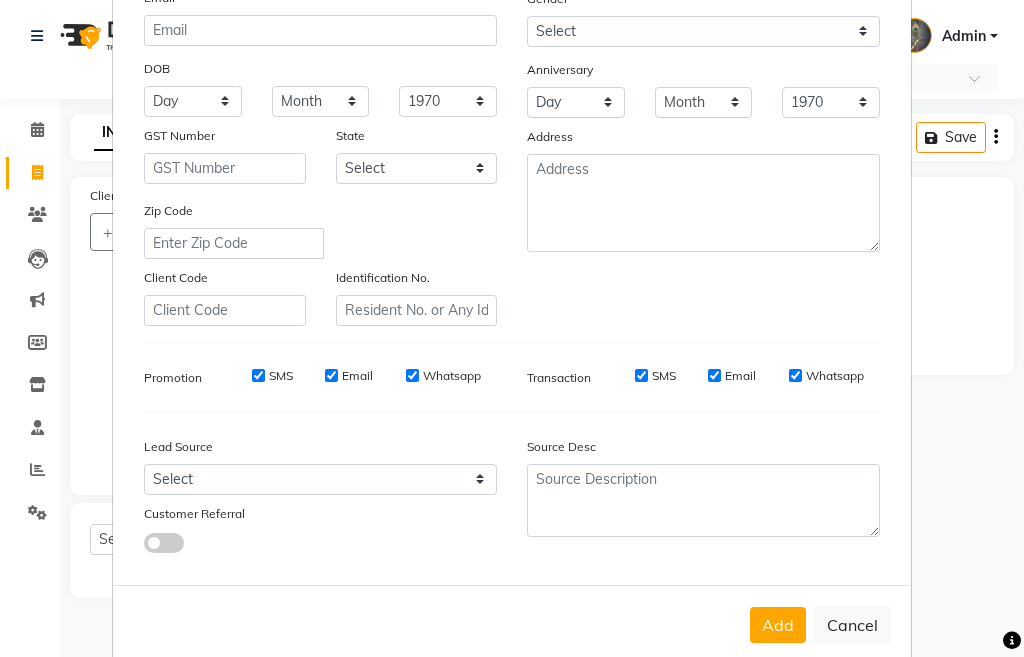 scroll, scrollTop: 0, scrollLeft: 0, axis: both 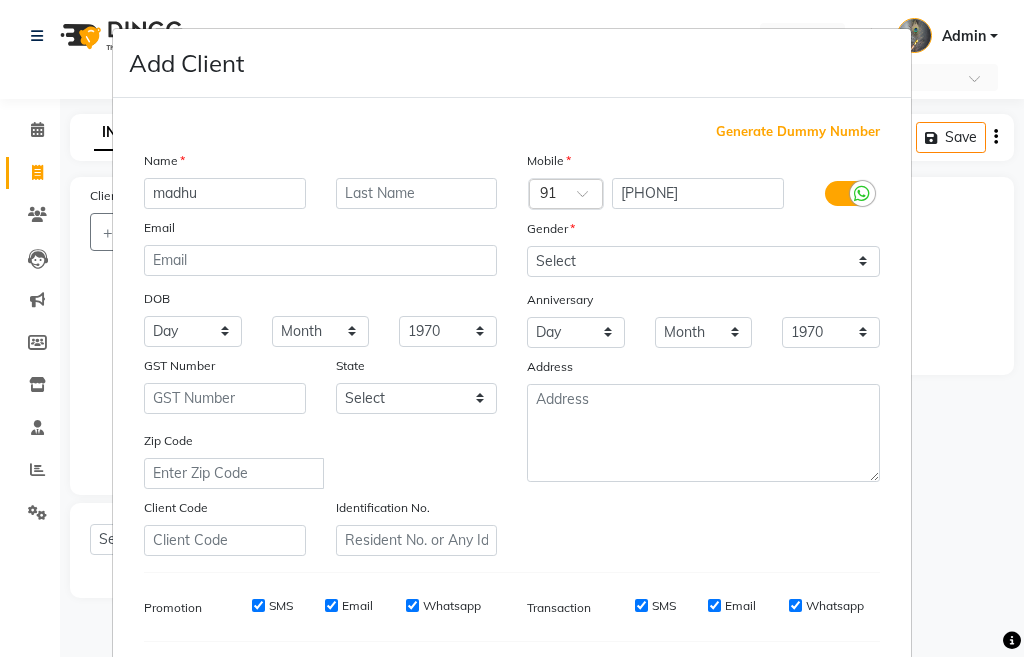 type on "madhu" 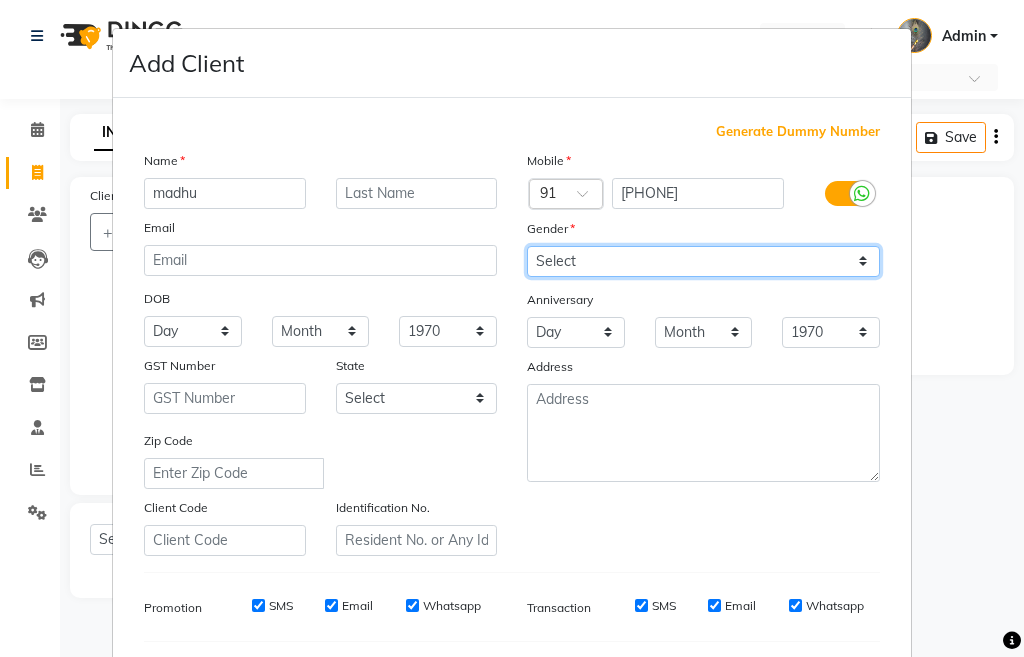click on "Select Male Female Other Prefer Not To Say" at bounding box center (703, 261) 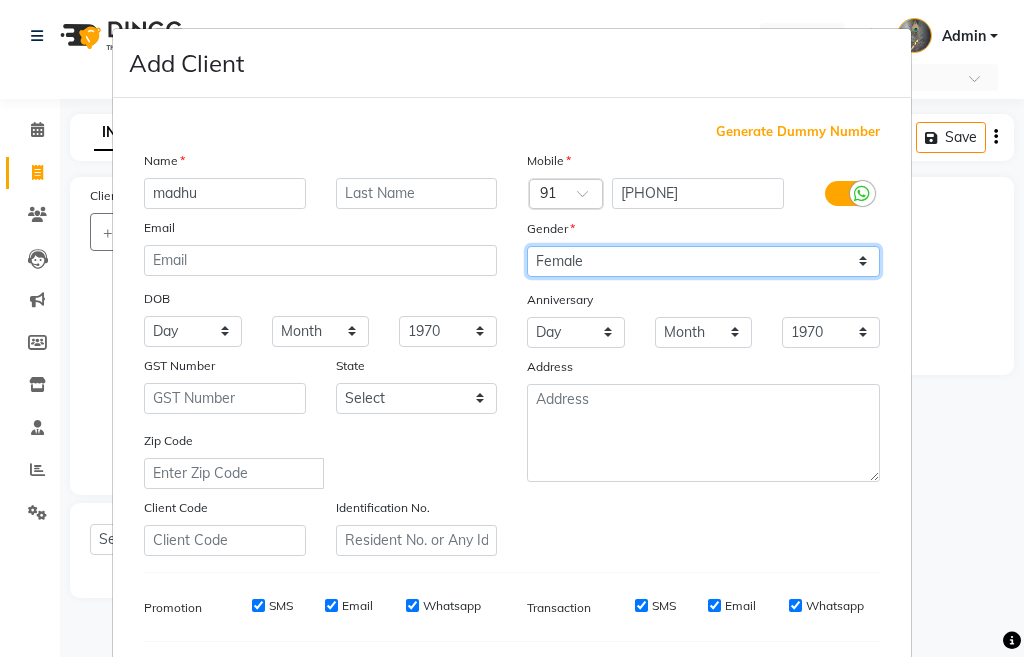 click on "Select Male Female Other Prefer Not To Say" at bounding box center [703, 261] 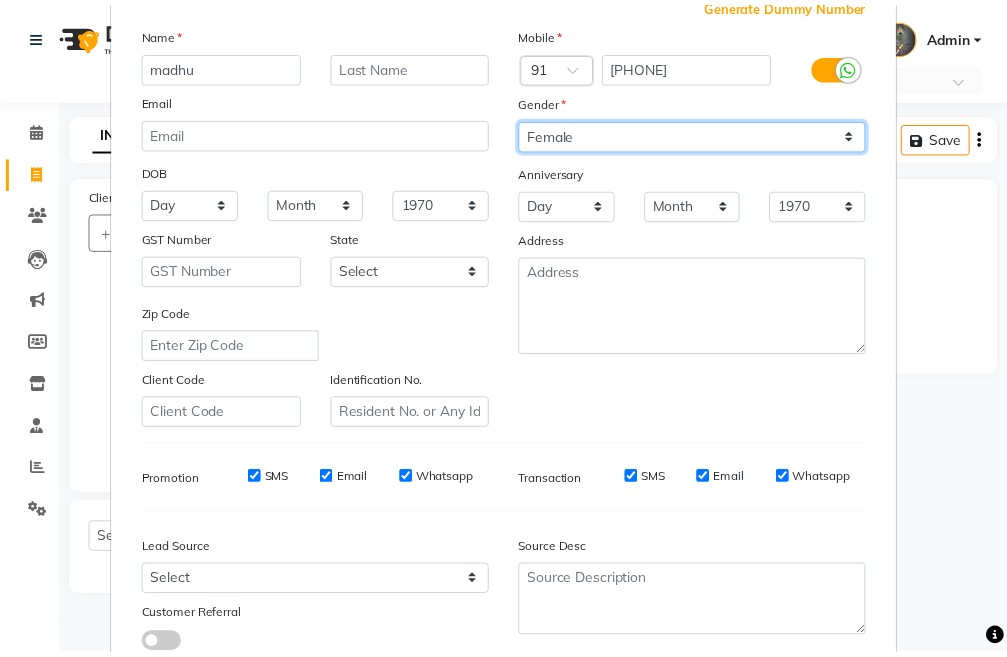 scroll, scrollTop: 266, scrollLeft: 0, axis: vertical 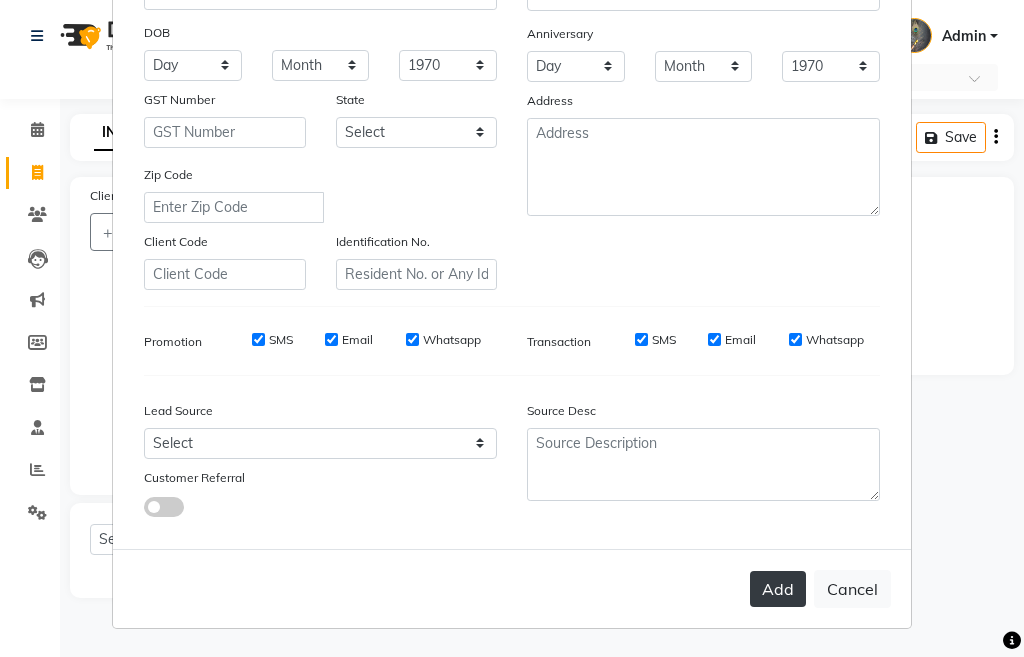 click on "Add" at bounding box center (778, 589) 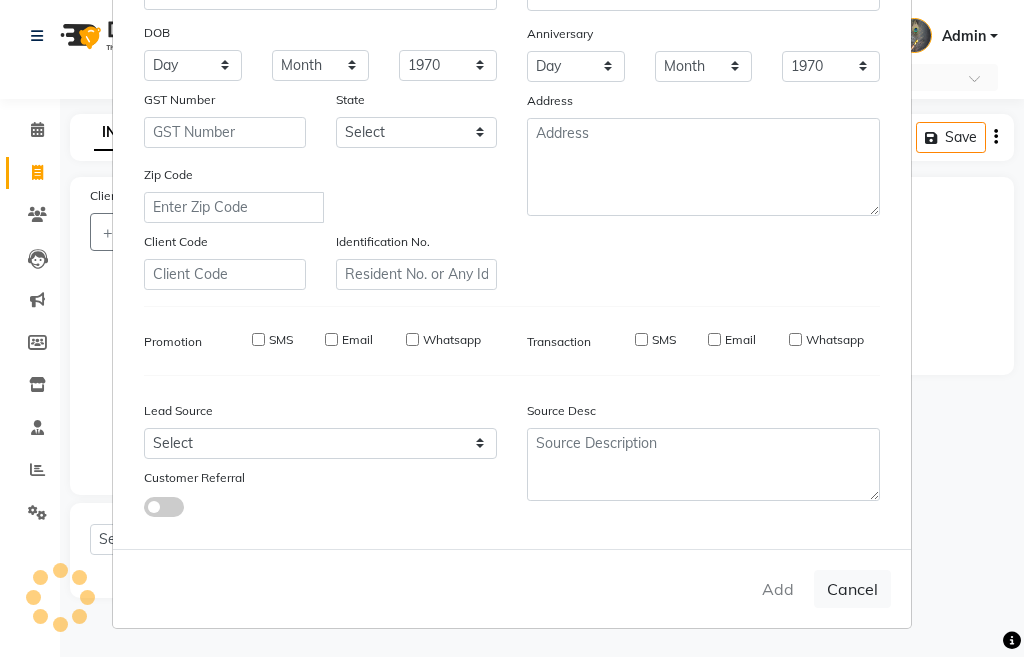 type 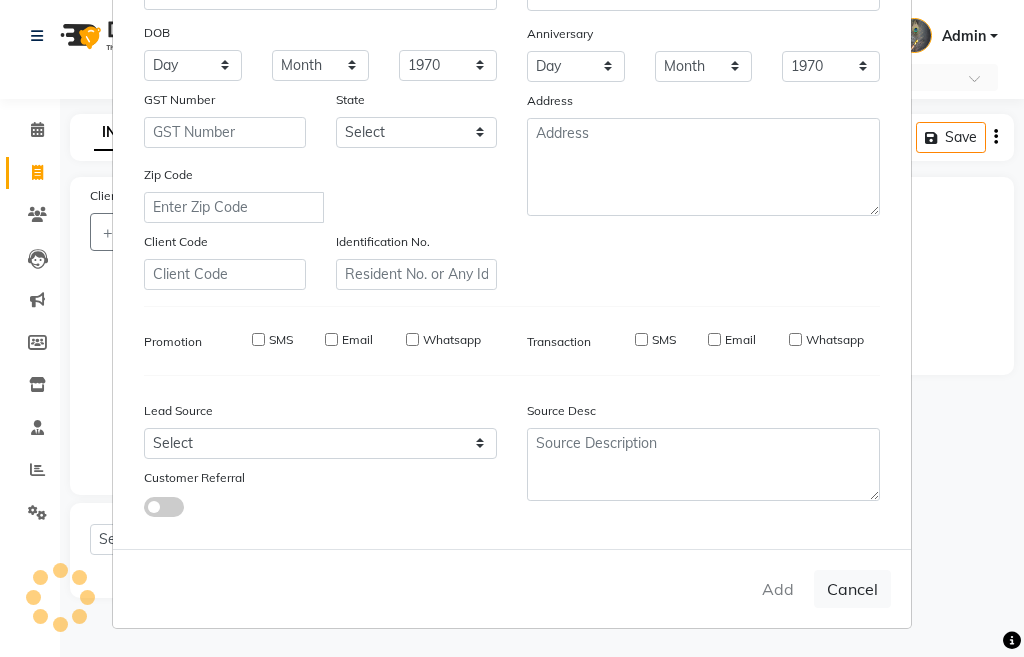 select 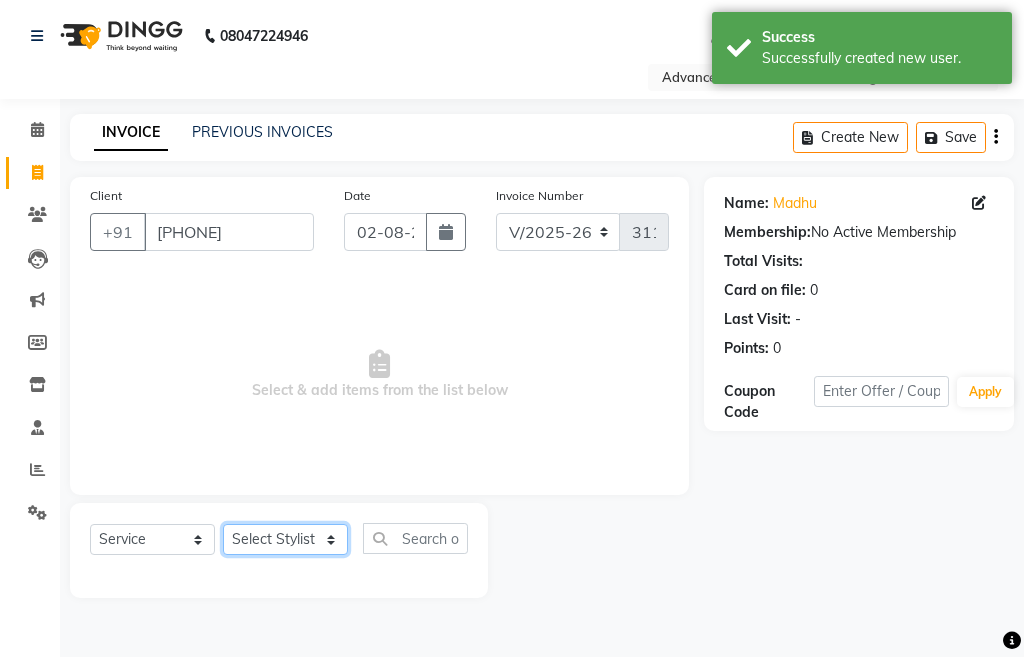 click on "Select Stylist Admin chahit COUNTOR hardeep mamta manisha MONISH navi NOSHAD ALI rahul shatnam shweta singh sunny tip" 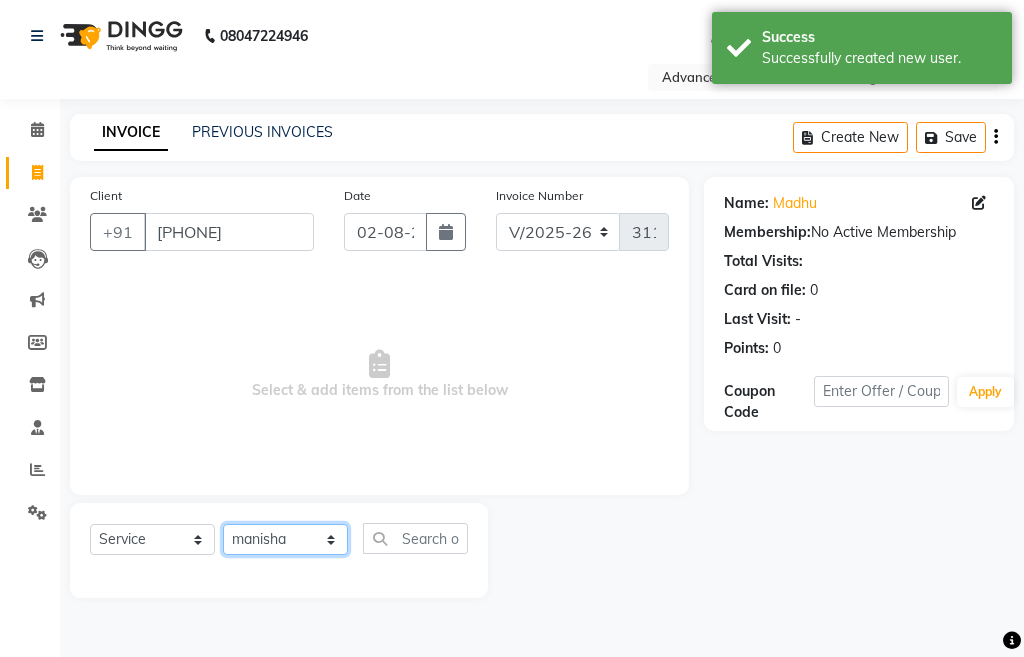 click on "Select Stylist Admin chahit COUNTOR hardeep mamta manisha MONISH navi NOSHAD ALI rahul shatnam shweta singh sunny tip" 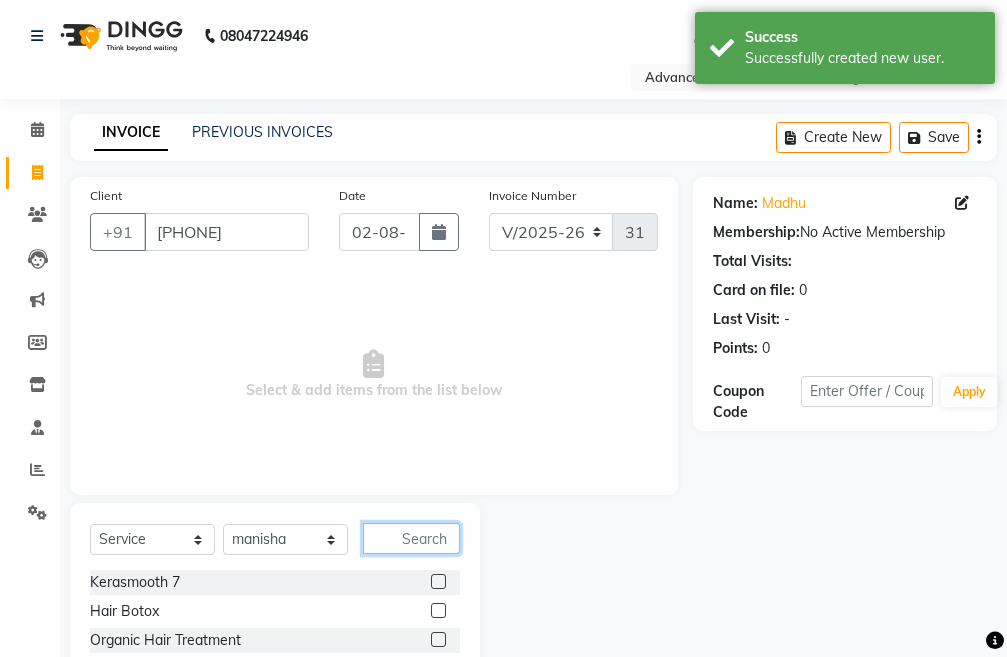 click 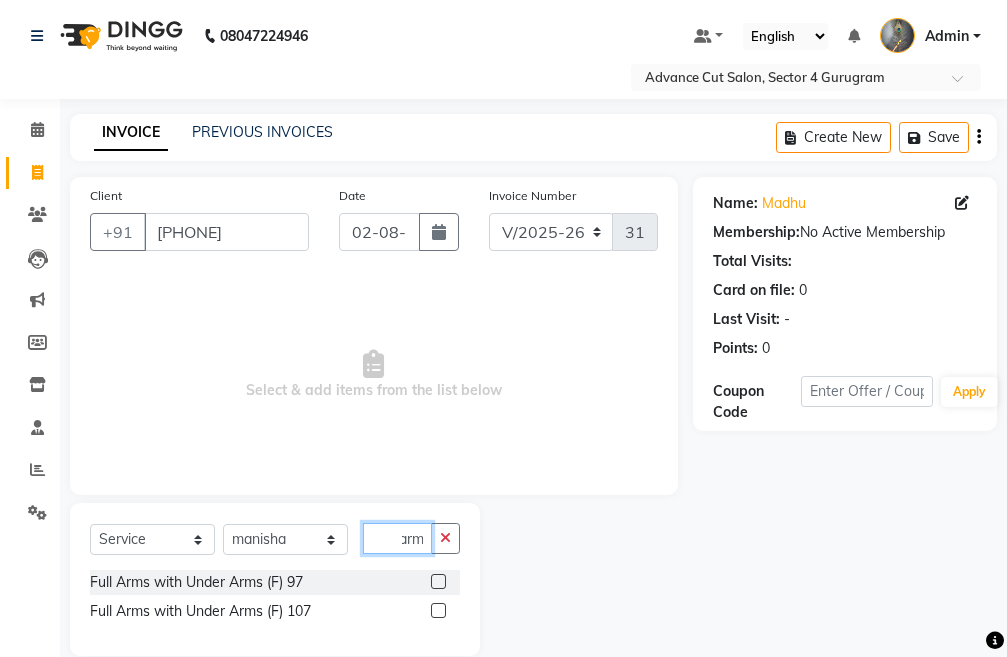 scroll, scrollTop: 0, scrollLeft: 33, axis: horizontal 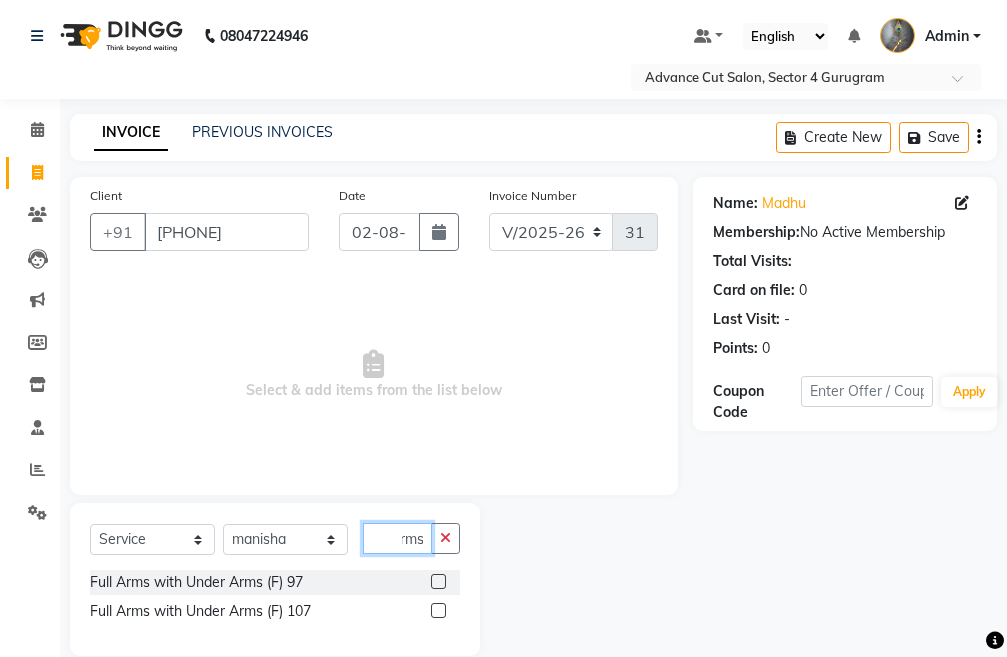 type on "full arms" 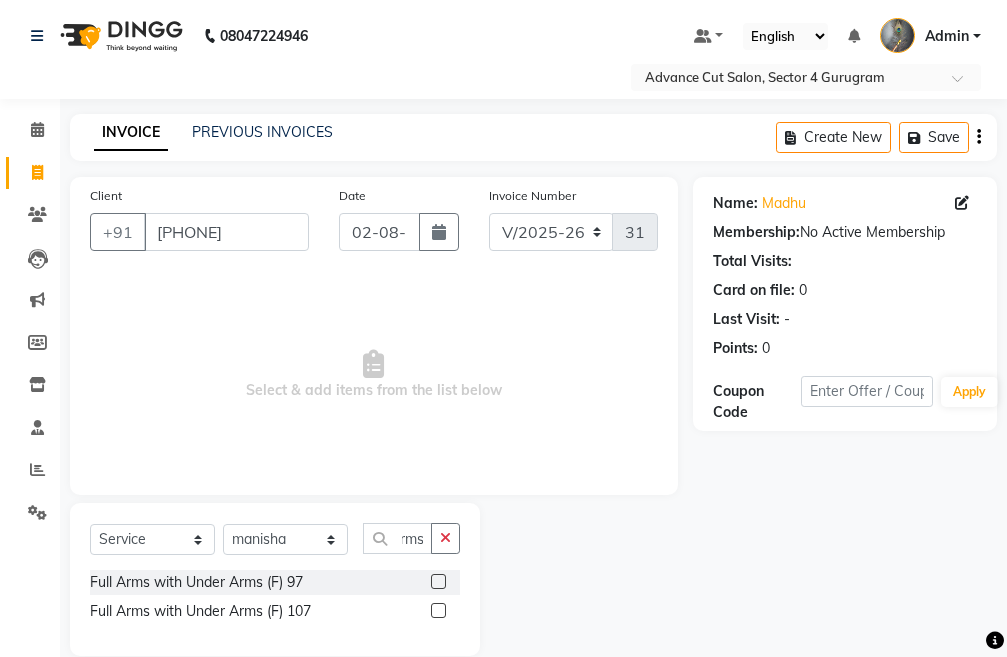 scroll, scrollTop: 0, scrollLeft: 0, axis: both 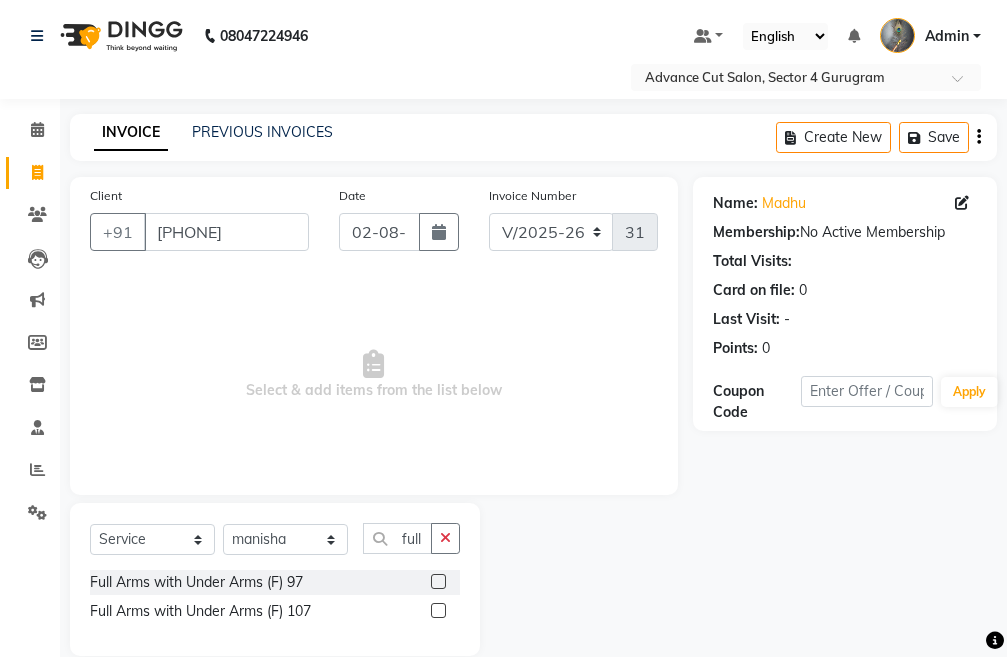 click 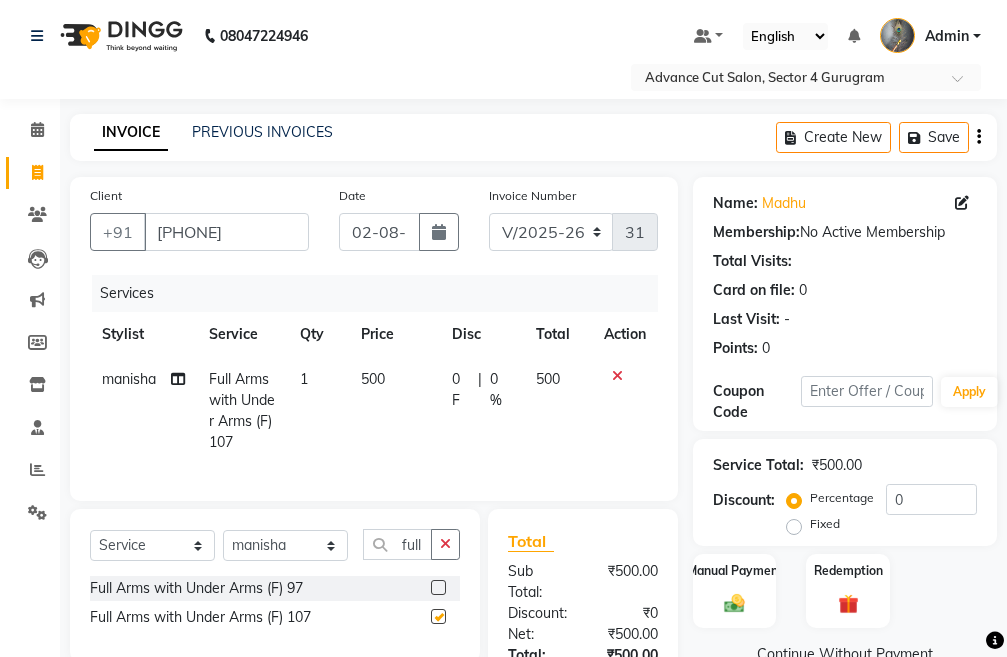 checkbox on "false" 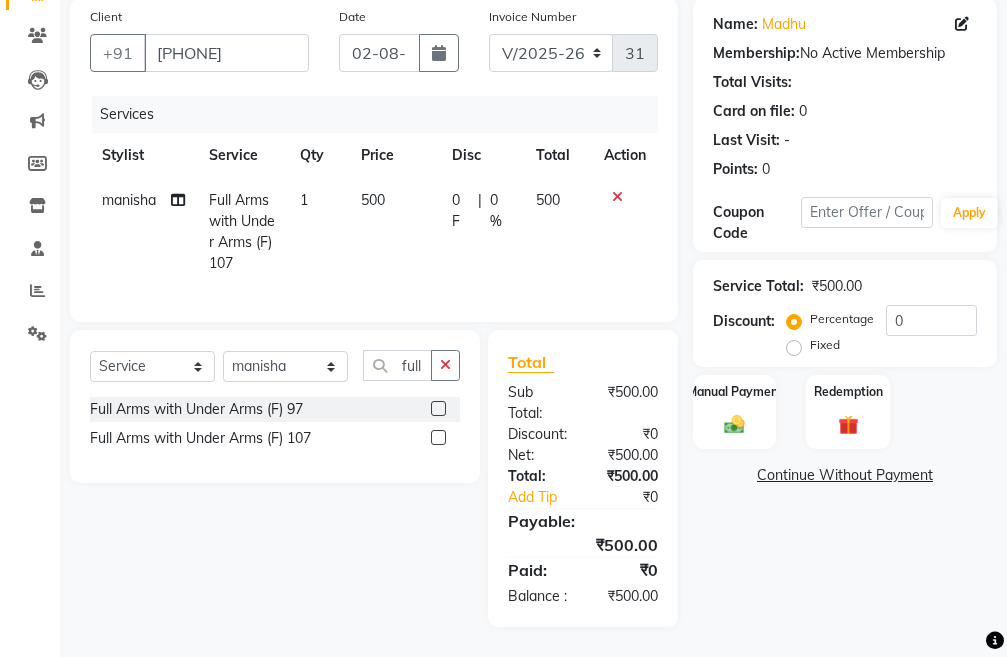 scroll, scrollTop: 217, scrollLeft: 0, axis: vertical 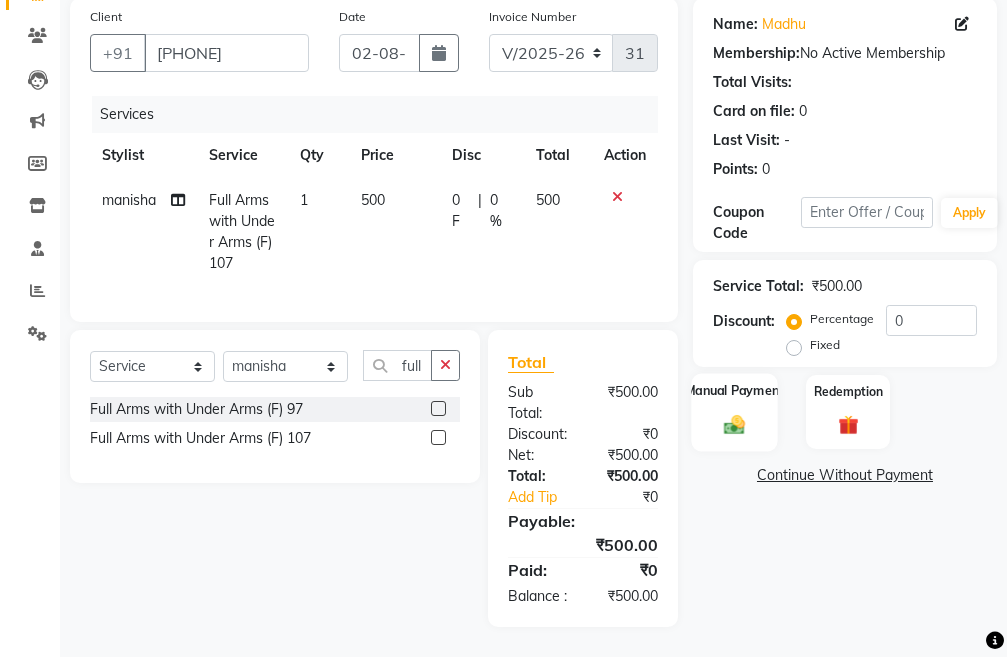 click 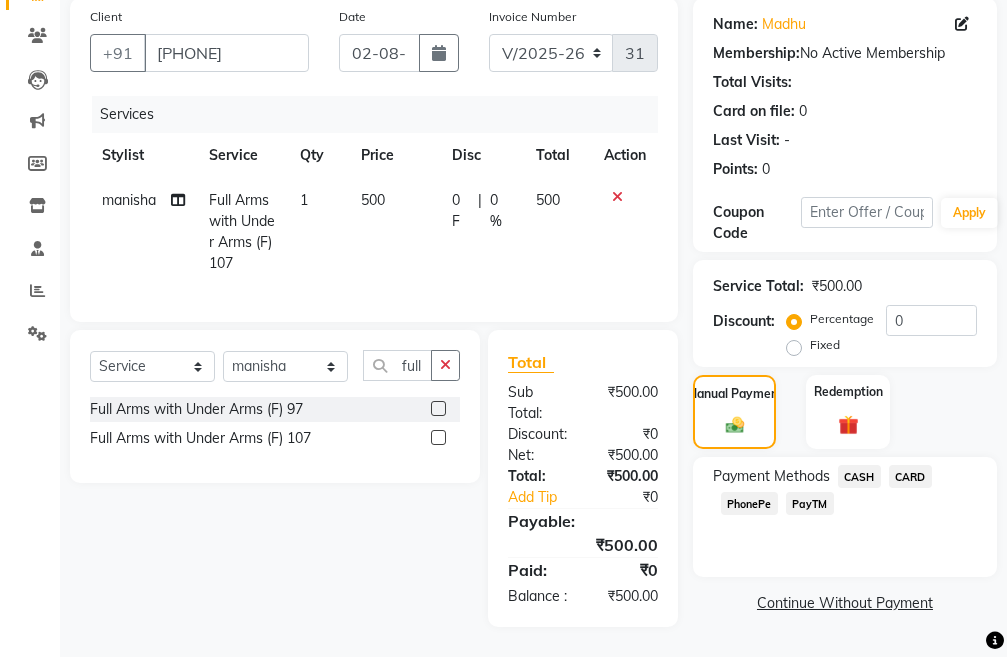 click on "PayTM" 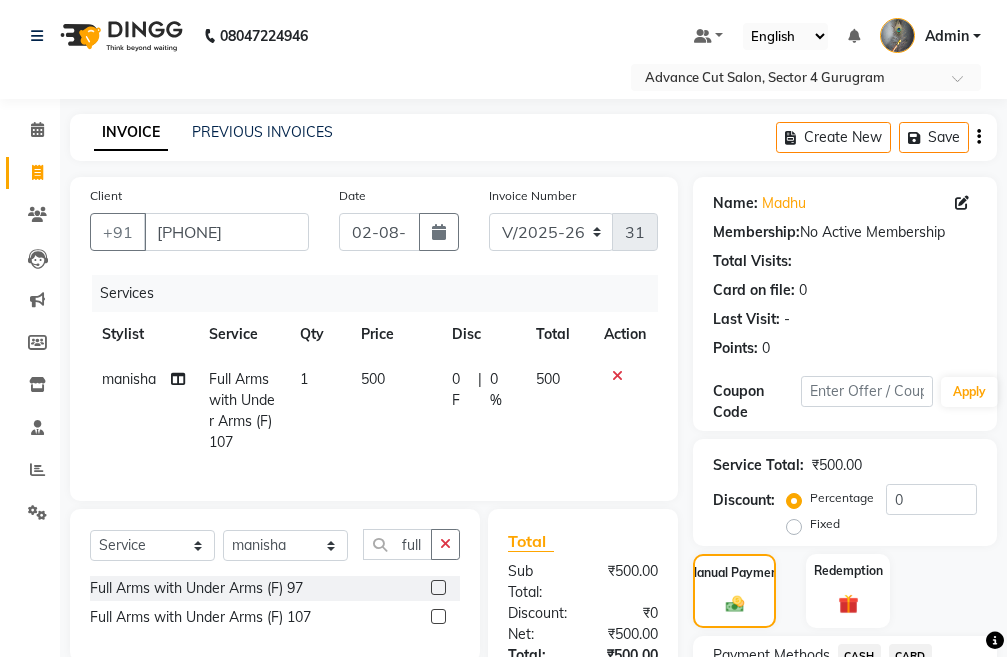 scroll, scrollTop: 226, scrollLeft: 0, axis: vertical 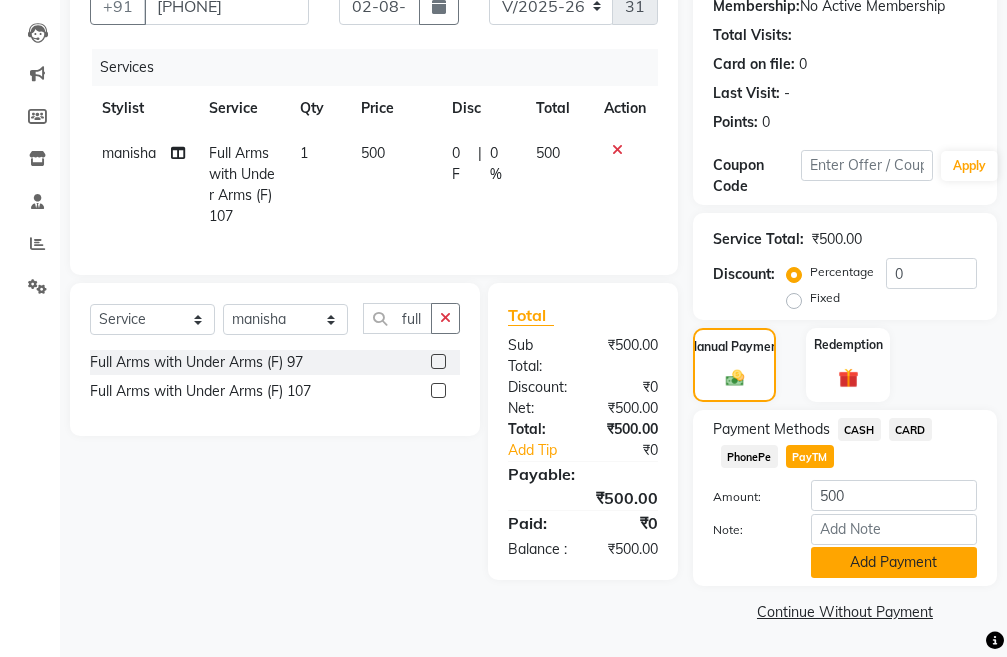 click on "Add Payment" 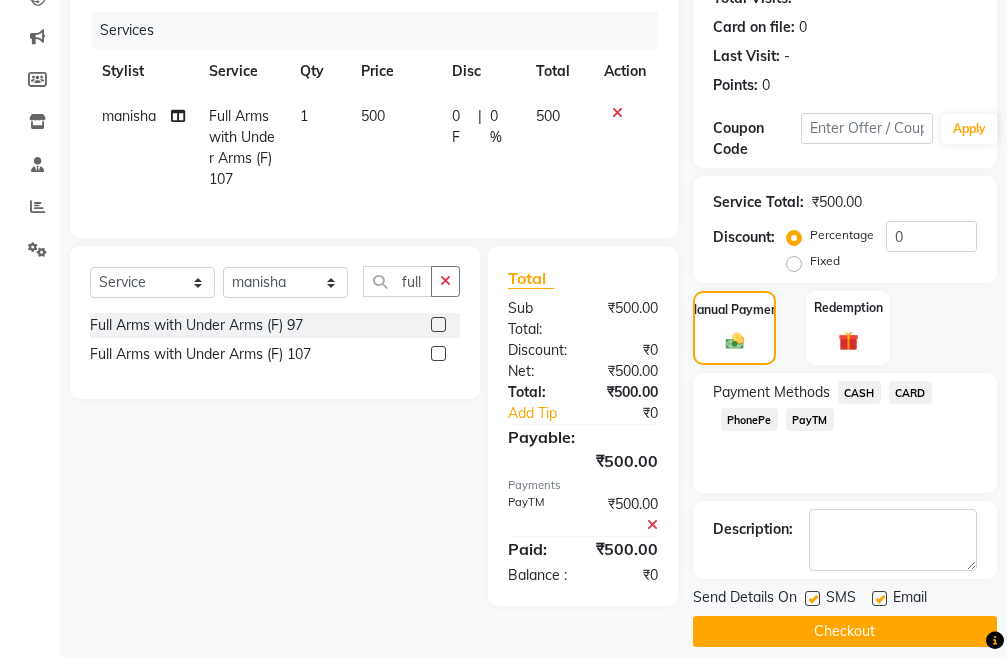 scroll, scrollTop: 283, scrollLeft: 0, axis: vertical 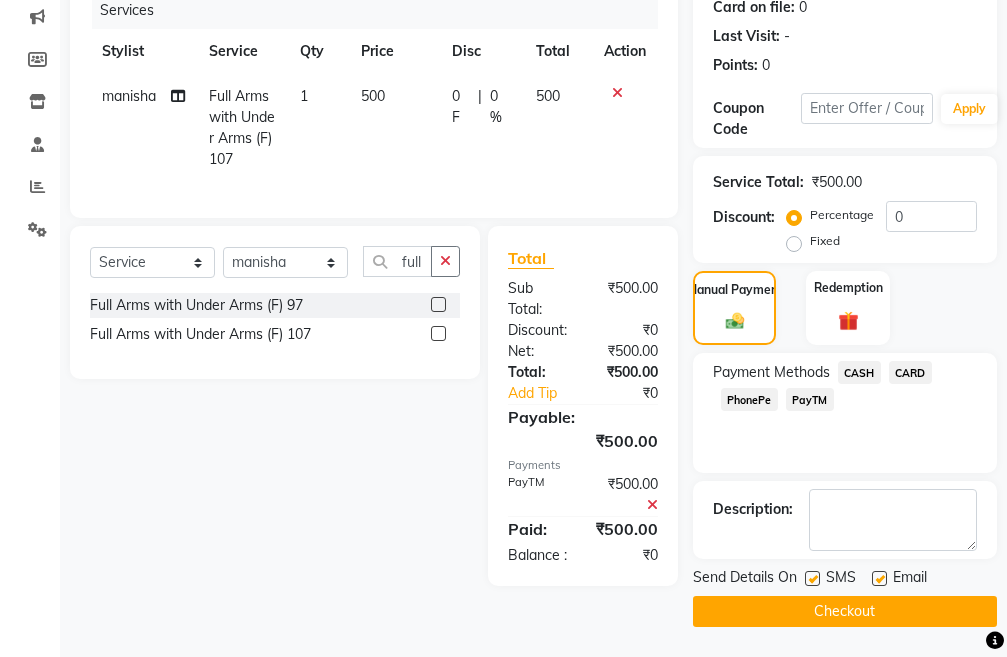 click on "Checkout" 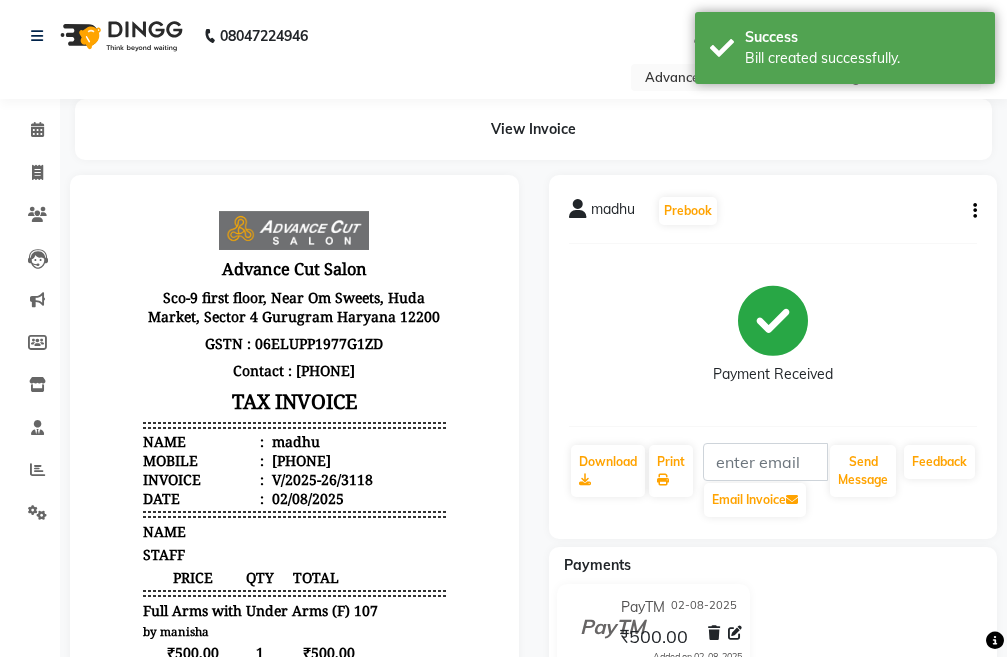 scroll, scrollTop: 0, scrollLeft: 0, axis: both 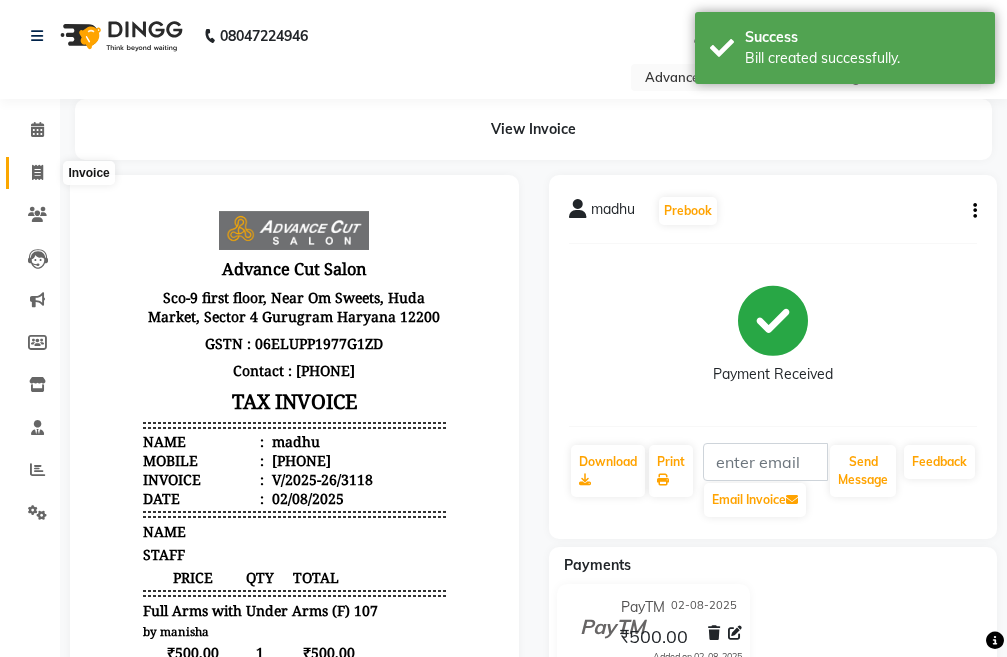 click 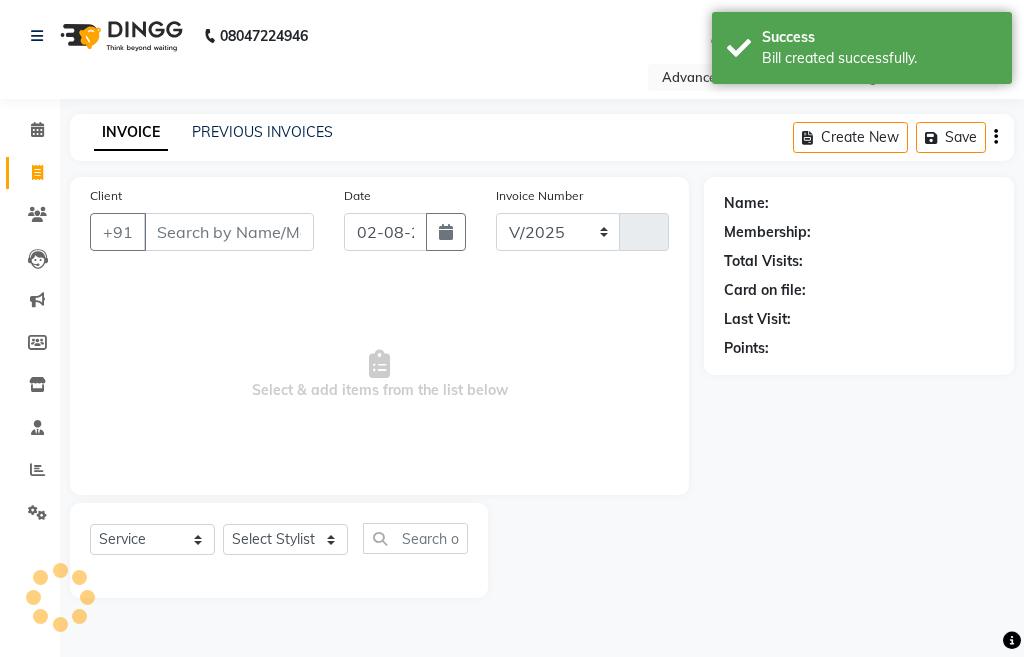 select on "4939" 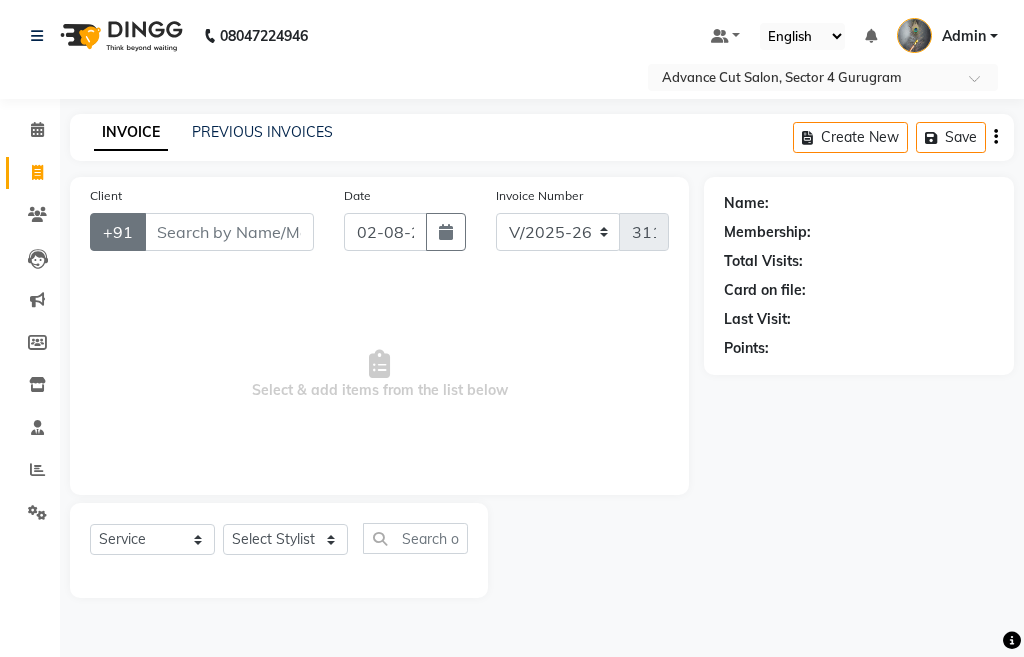 click on "+91" 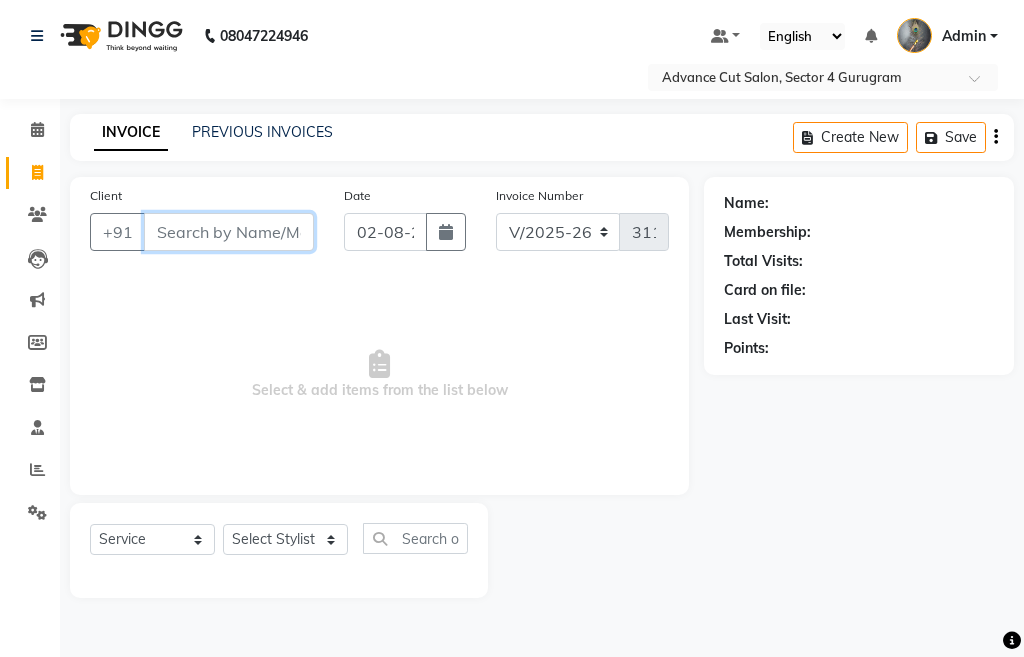 click on "Client" at bounding box center (229, 232) 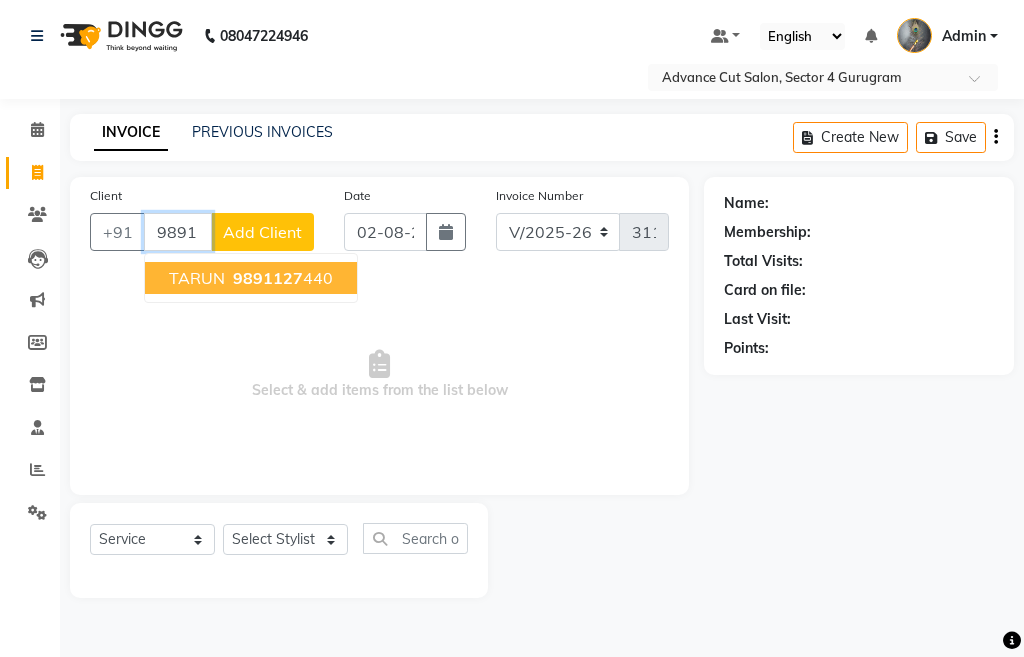 click on "[FIRST]   [PHONE]" at bounding box center (251, 278) 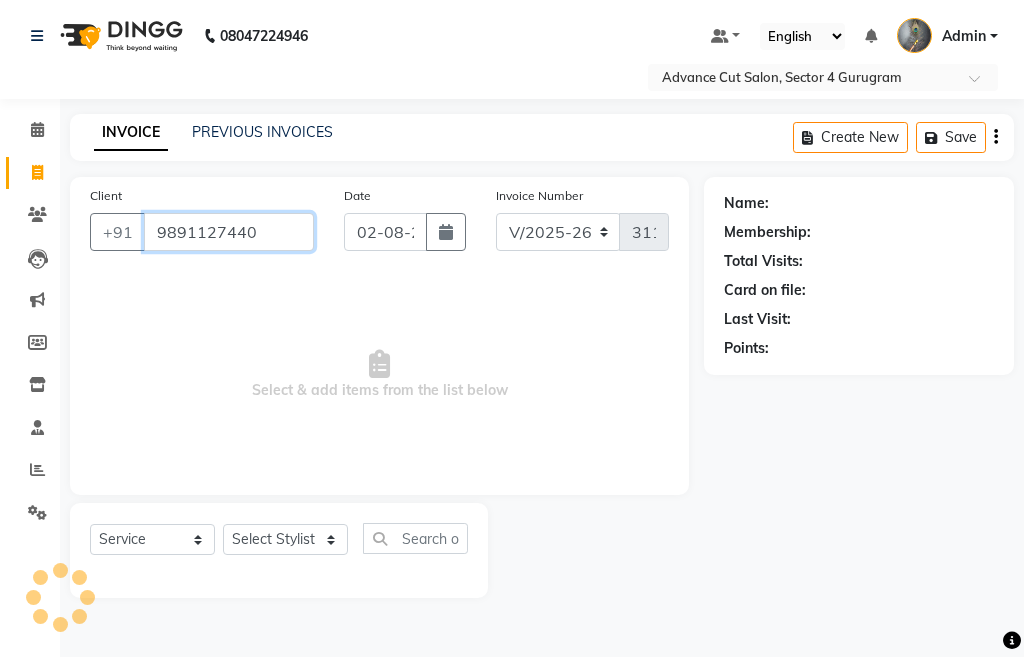type on "9891127440" 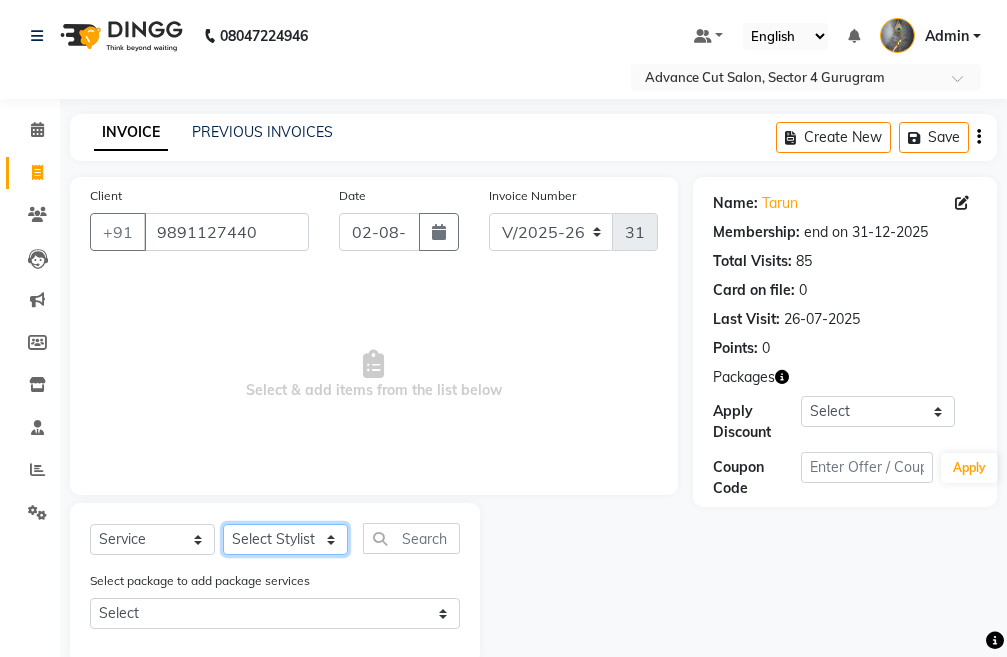 click on "Select Stylist Admin chahit COUNTOR hardeep mamta manisha MONISH navi NOSHAD ALI rahul shatnam shweta singh sunny tip" 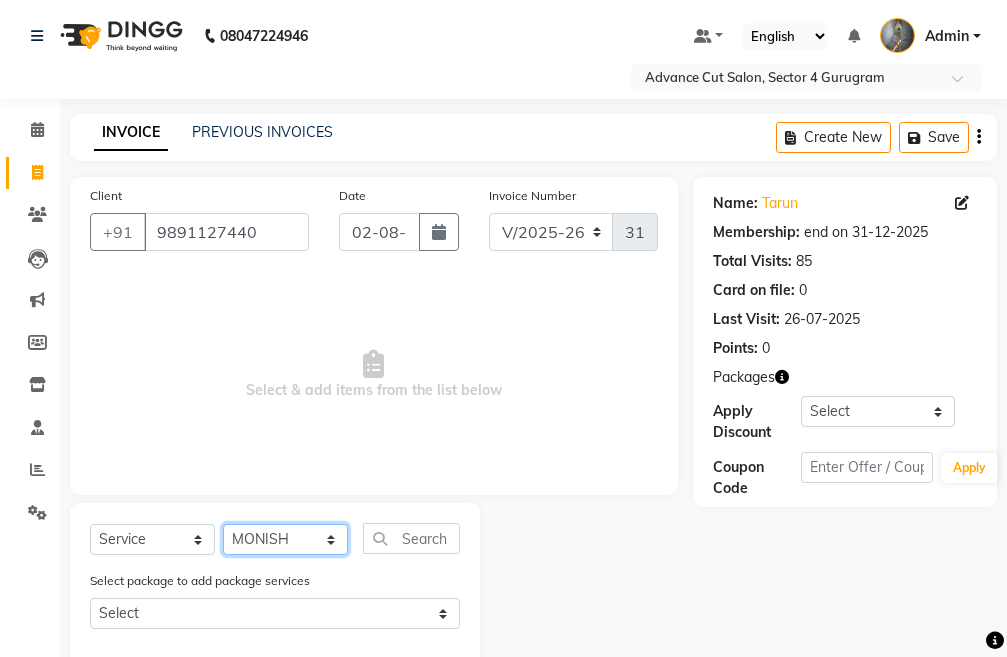 click on "Select Stylist Admin chahit COUNTOR hardeep mamta manisha MONISH navi NOSHAD ALI rahul shatnam shweta singh sunny tip" 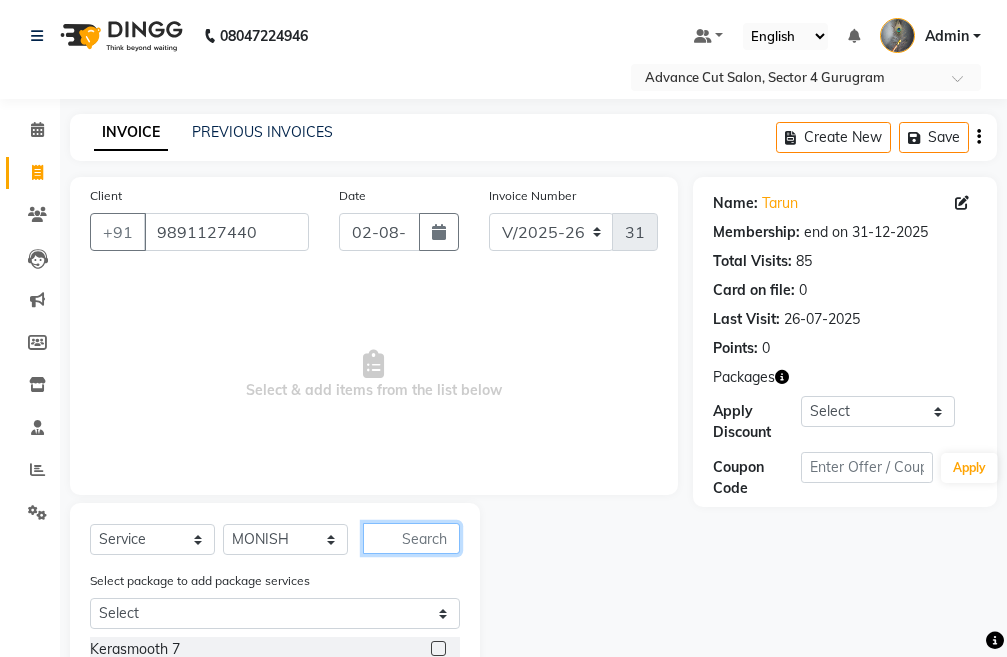 click 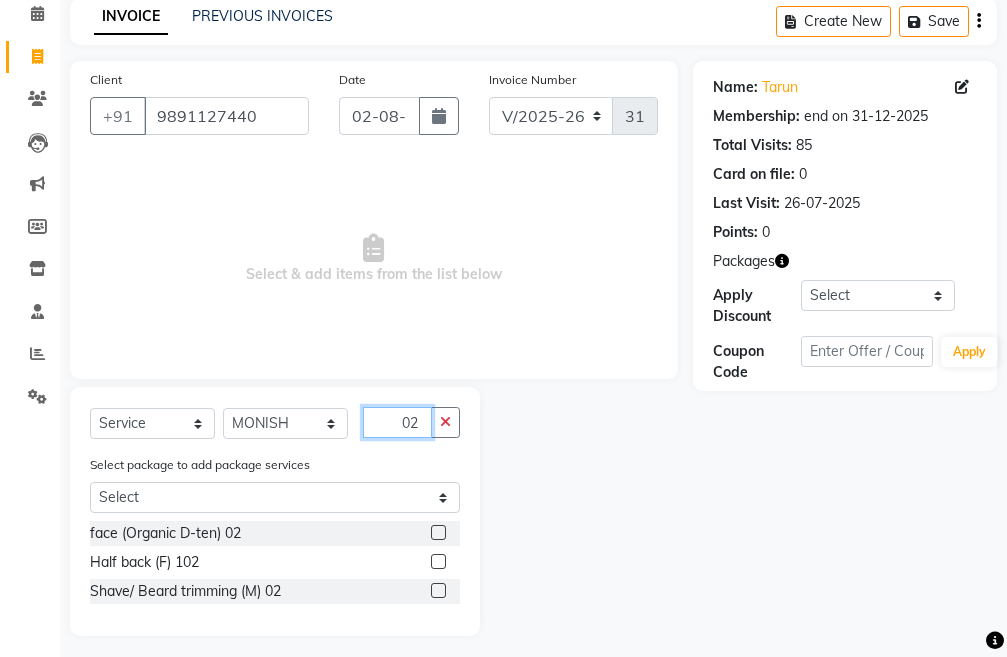 scroll, scrollTop: 125, scrollLeft: 0, axis: vertical 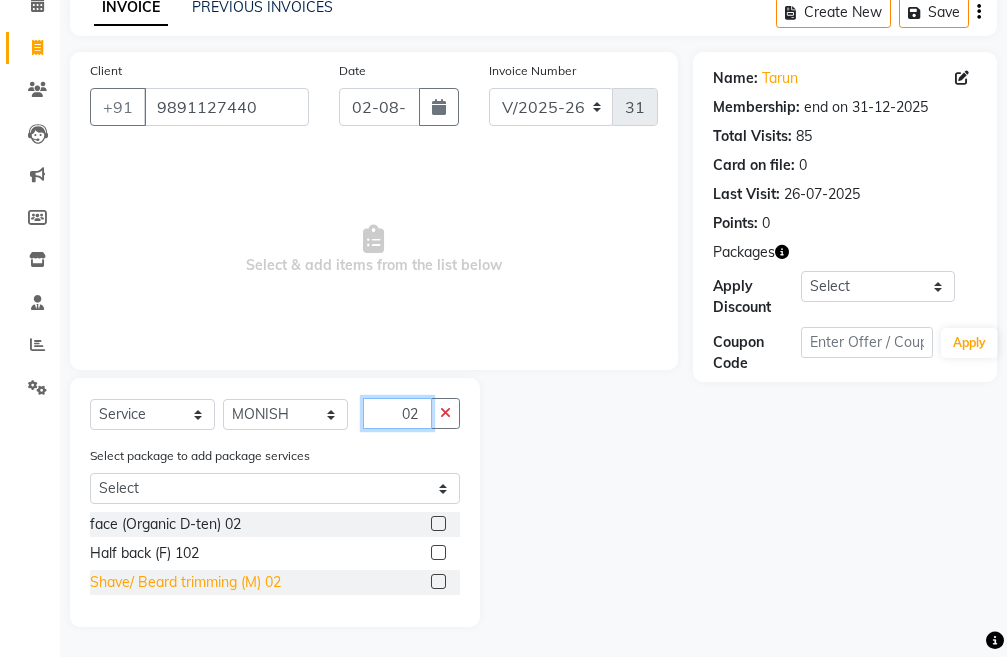 type on "02" 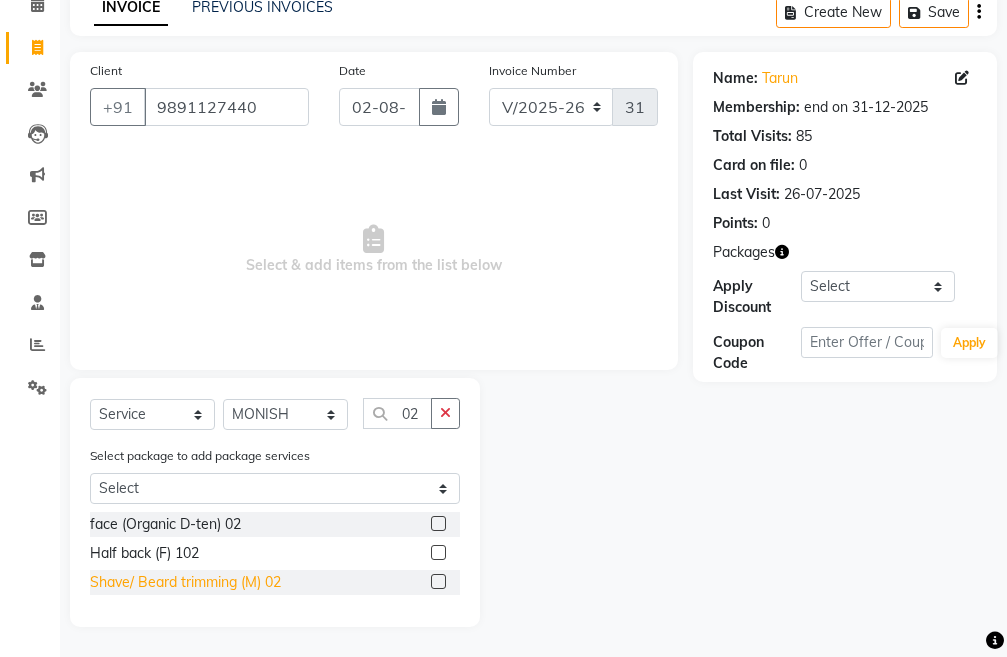 click on "Shave/ Beard trimming (M) 02" 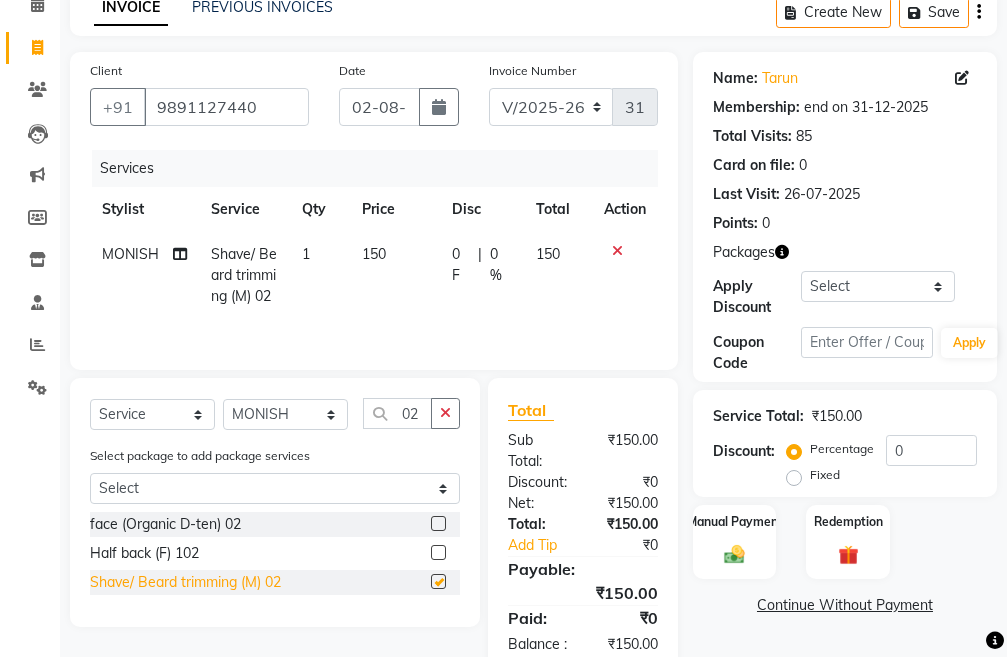 checkbox on "false" 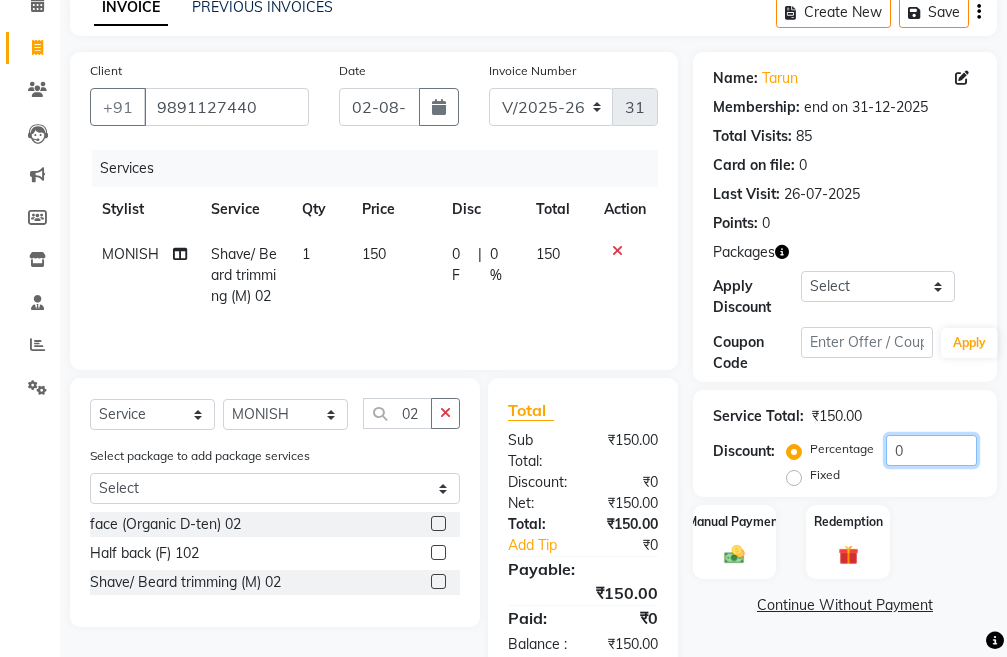 click on "0" 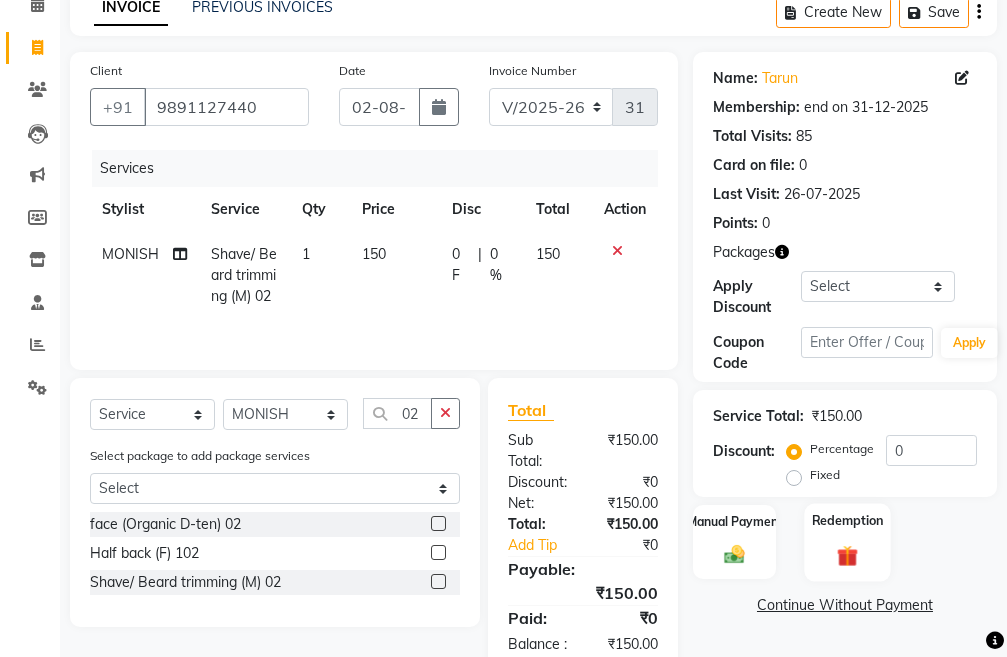 click on "Redemption" 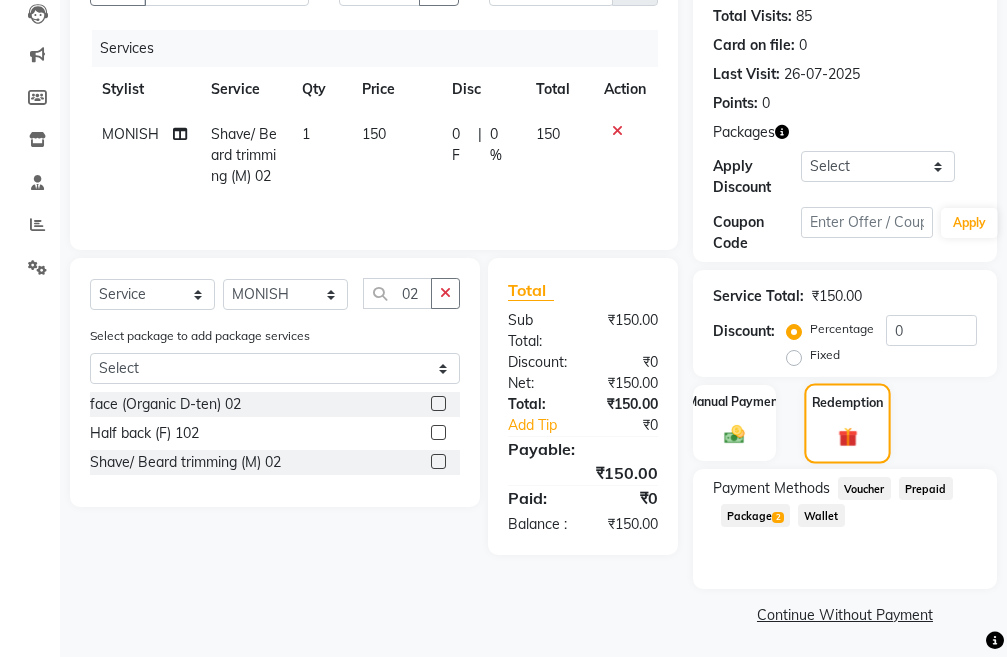 scroll, scrollTop: 247, scrollLeft: 0, axis: vertical 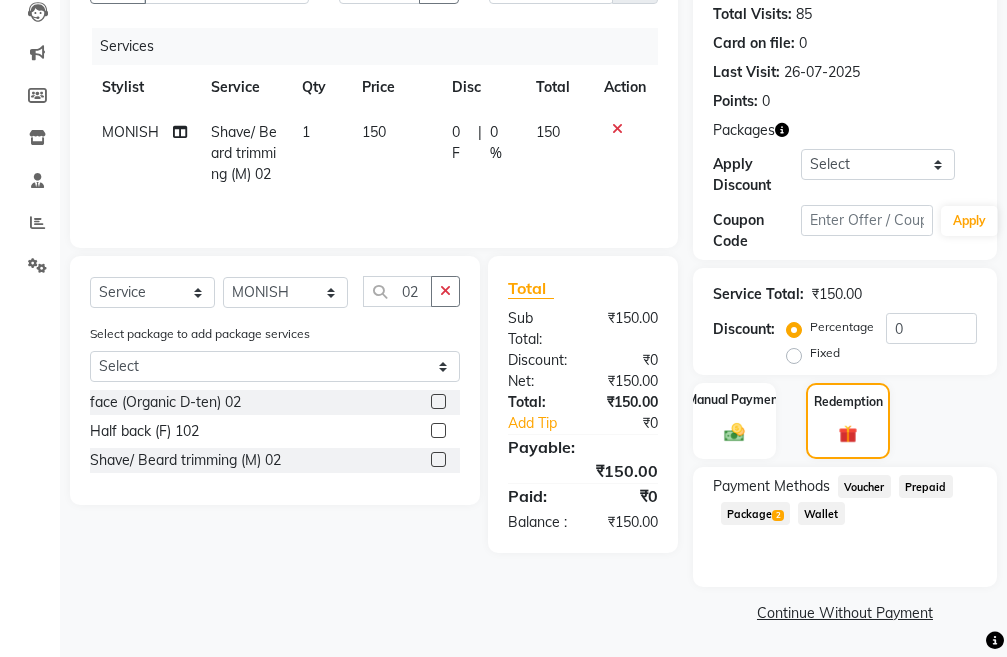 click on "Package  2" 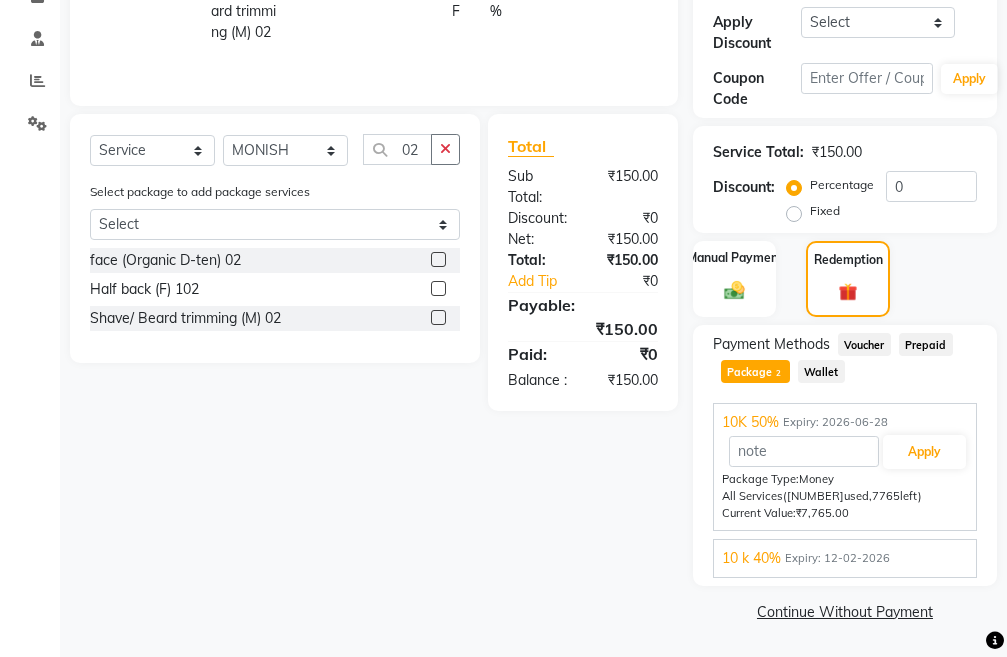 click on "Expiry: 12-02-2026" at bounding box center (837, 558) 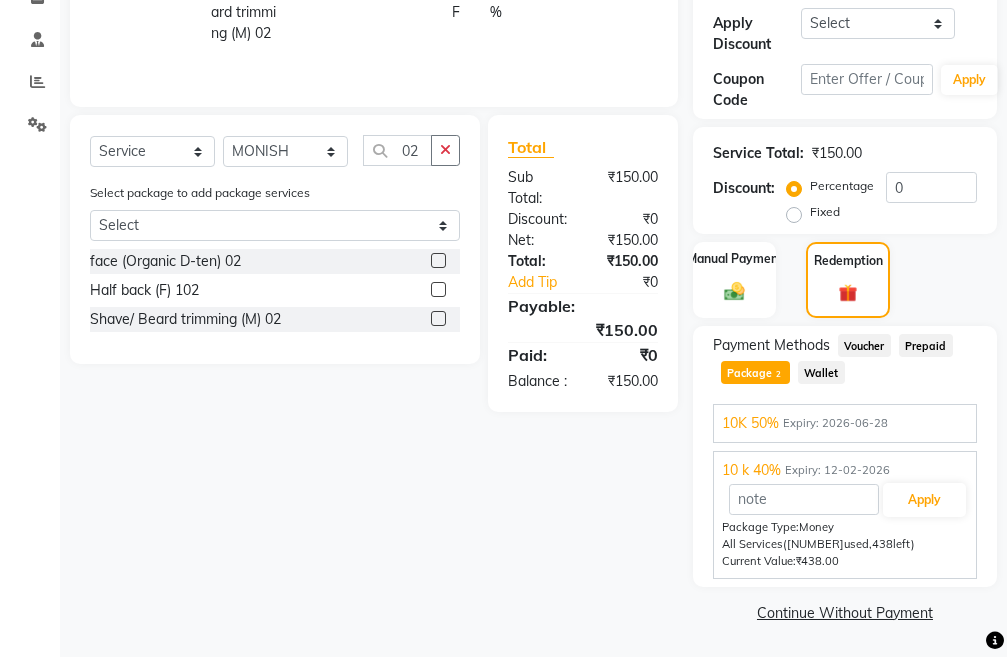 scroll, scrollTop: 389, scrollLeft: 0, axis: vertical 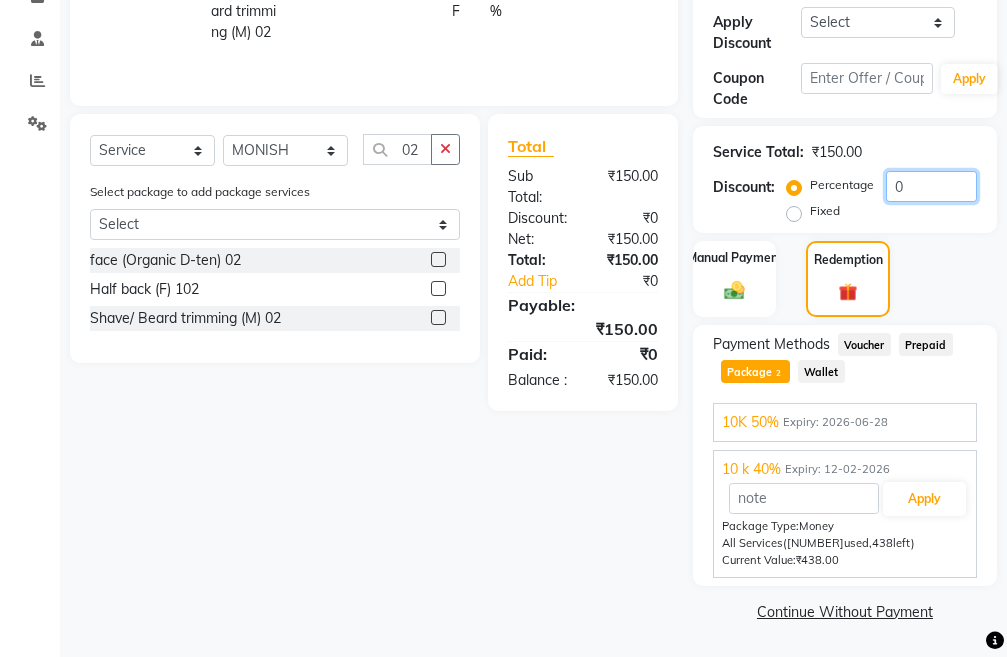 click on "0" 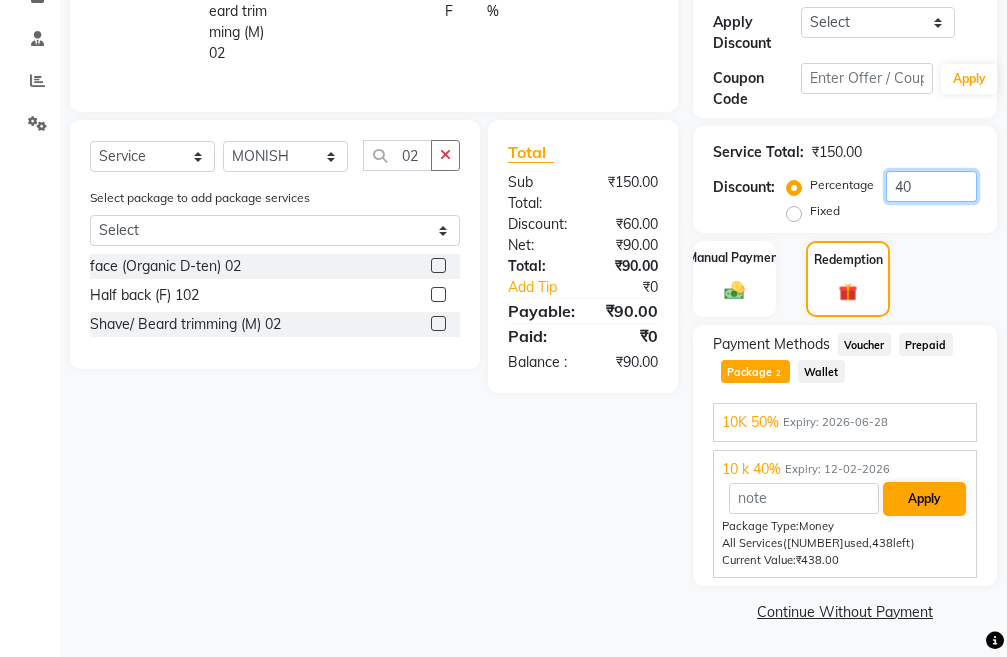 type on "40" 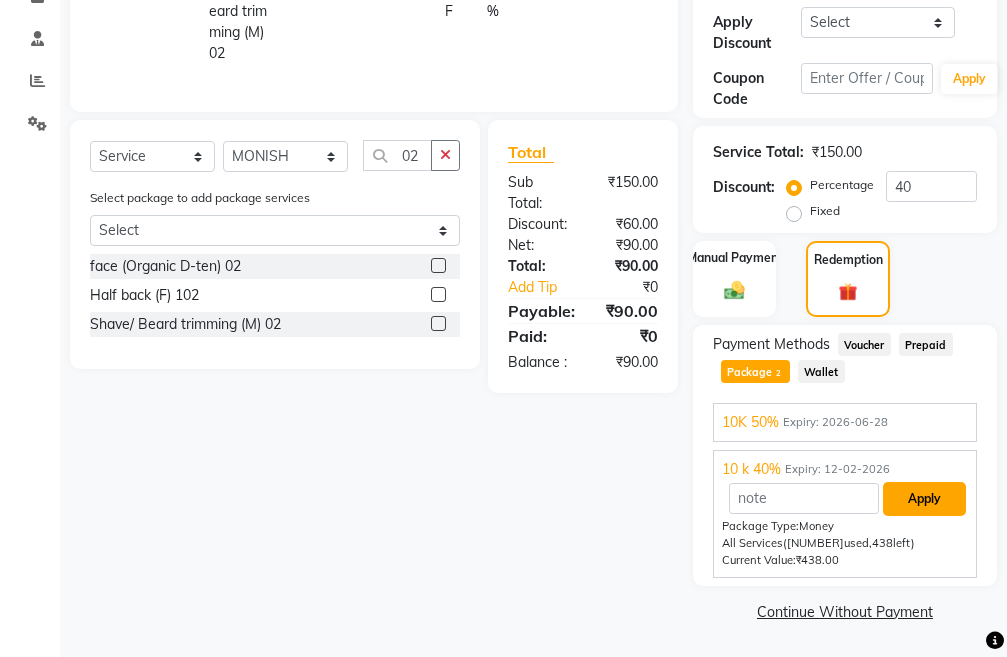 click on "Apply" at bounding box center [924, 499] 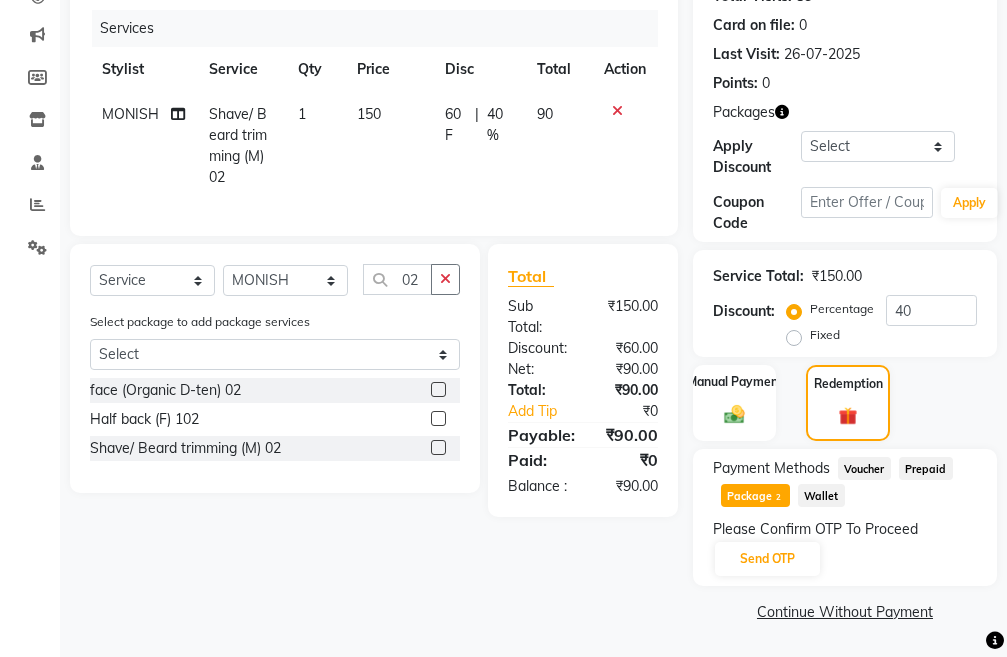 scroll, scrollTop: 265, scrollLeft: 0, axis: vertical 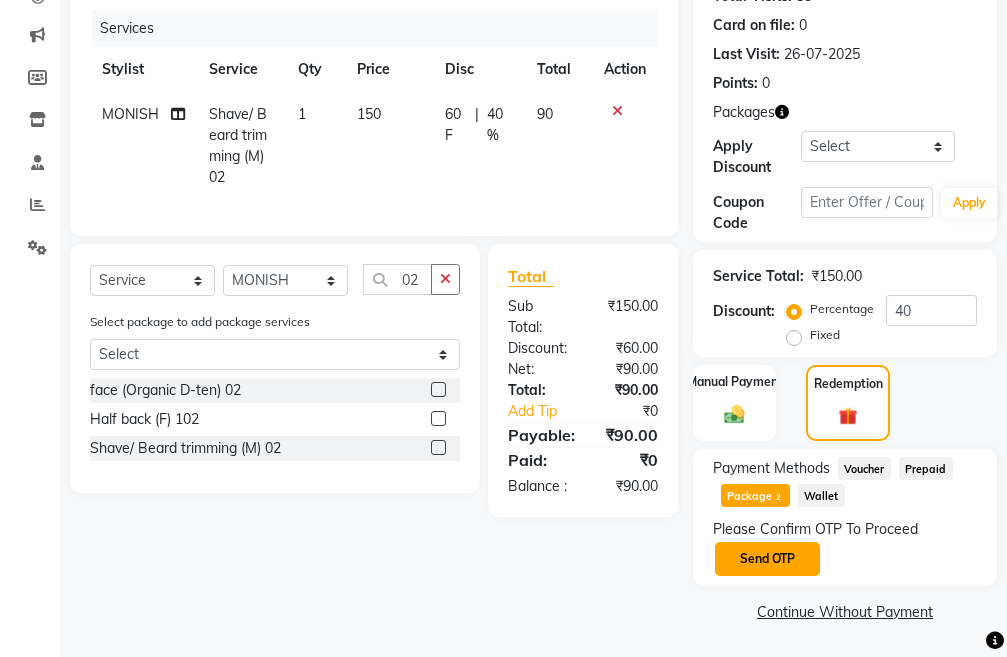 click on "Send OTP" 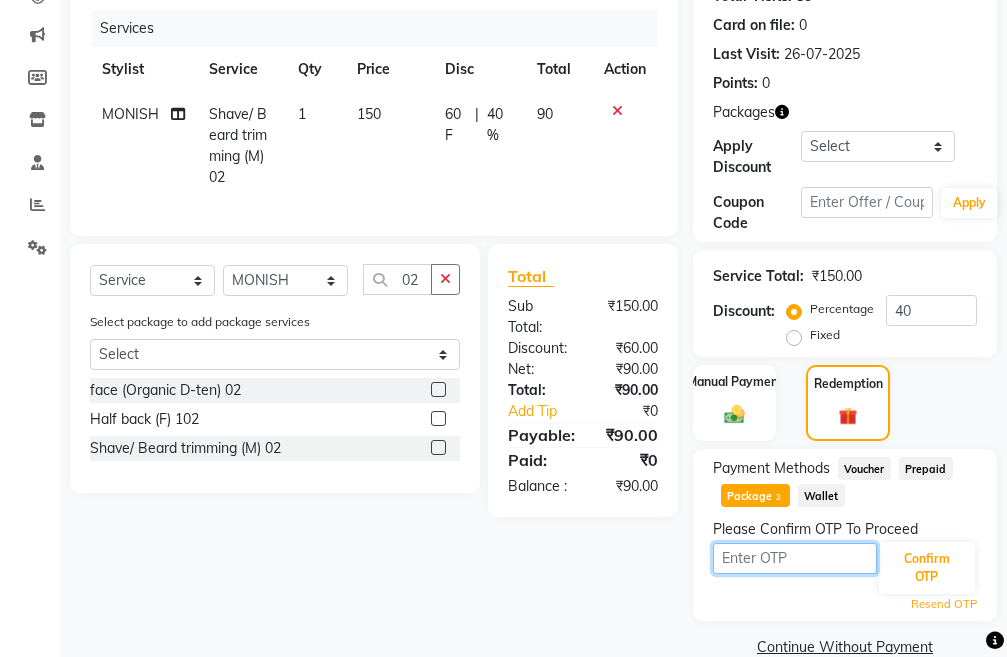 click at bounding box center (795, 558) 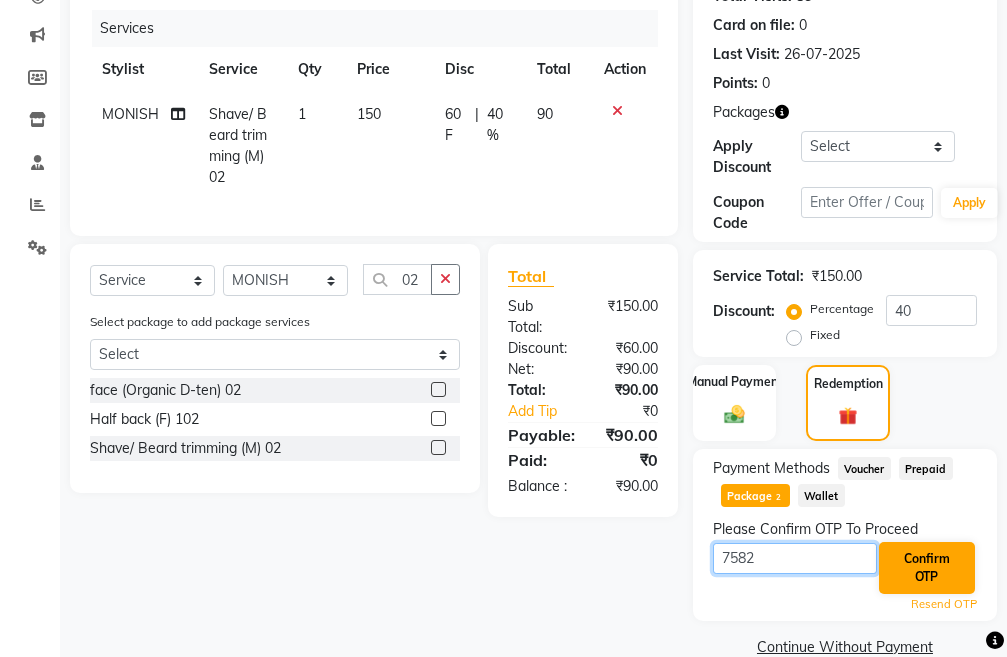 type on "7582" 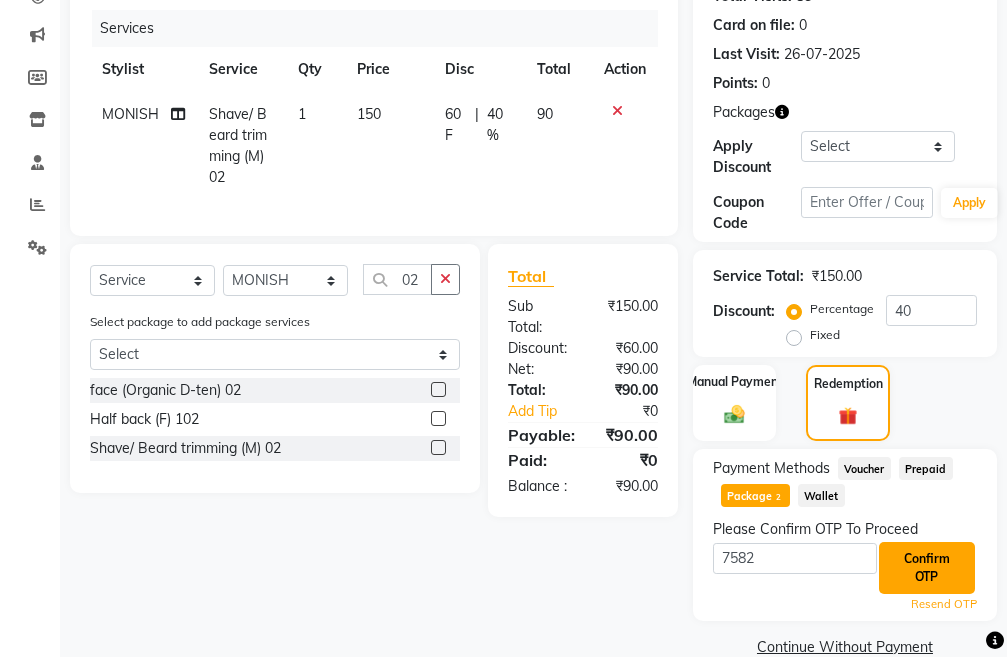 click on "Confirm OTP" 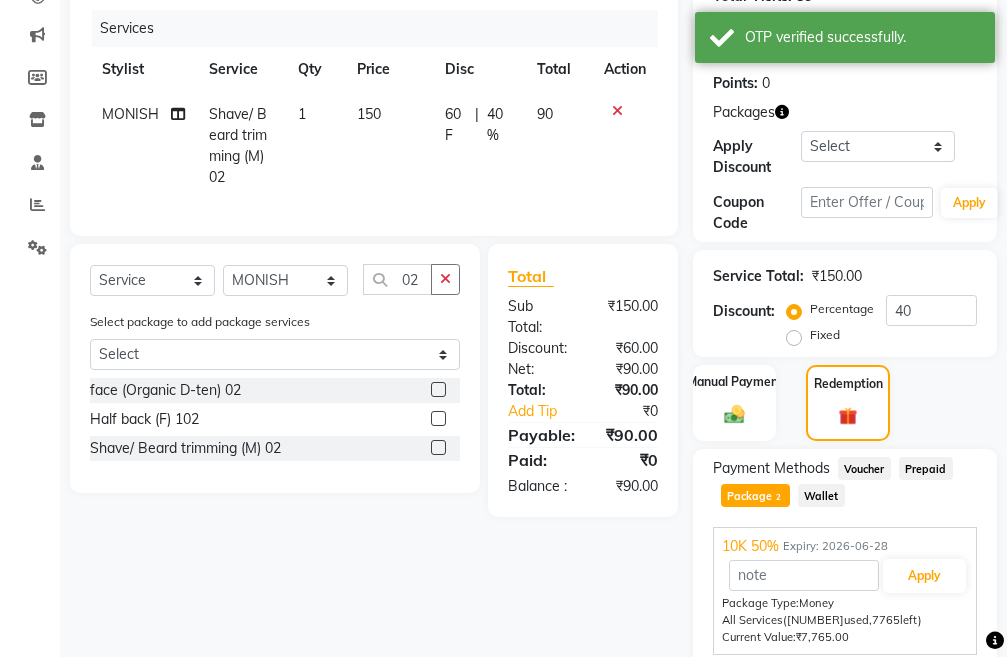scroll, scrollTop: 389, scrollLeft: 0, axis: vertical 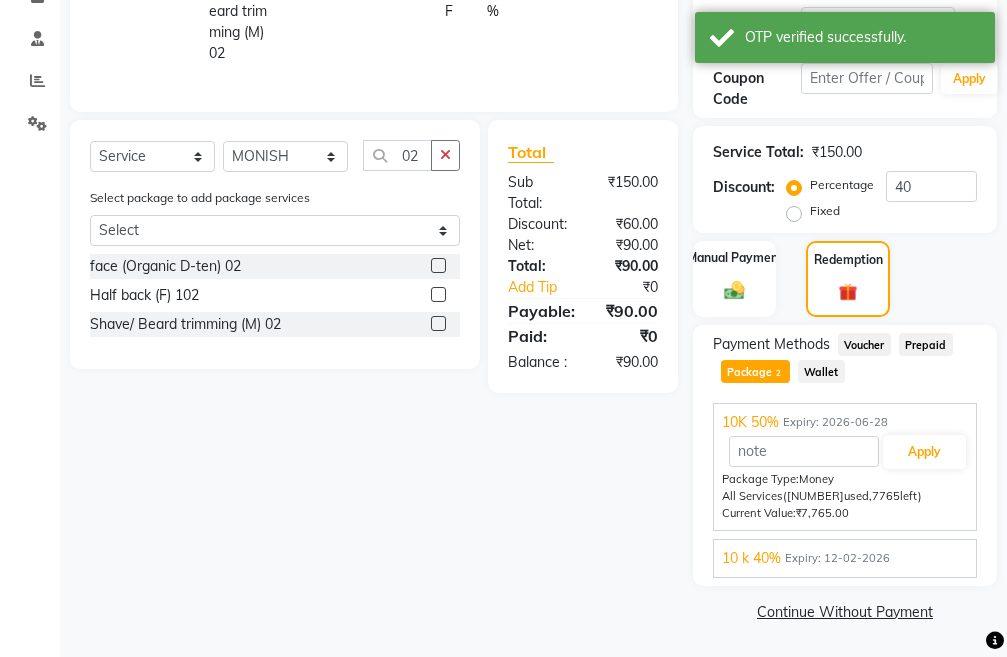 click on "Expiry: 12-02-2026" at bounding box center [837, 558] 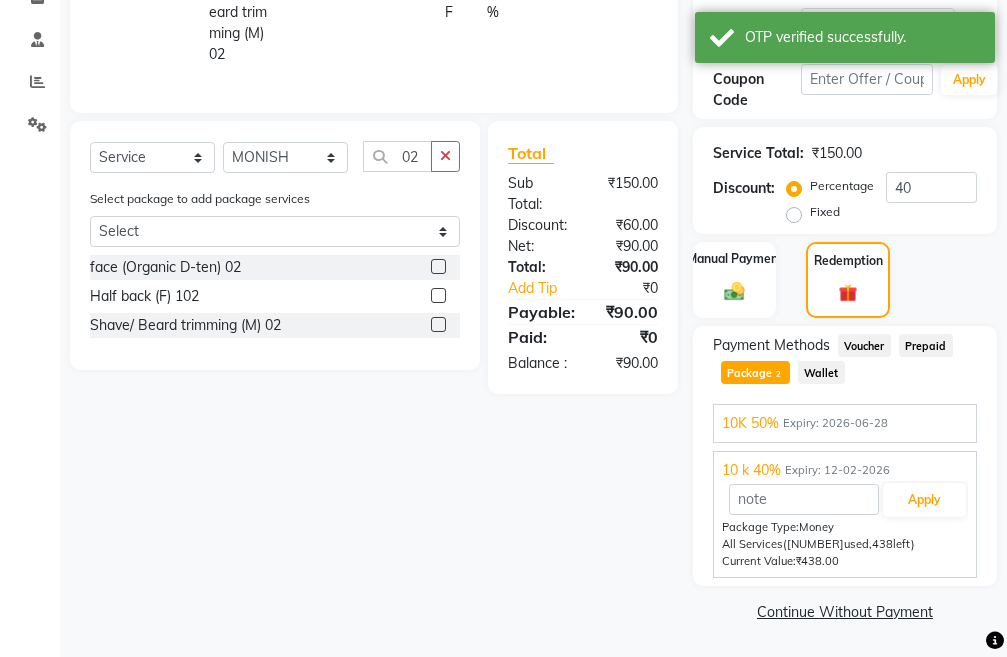 scroll, scrollTop: 389, scrollLeft: 0, axis: vertical 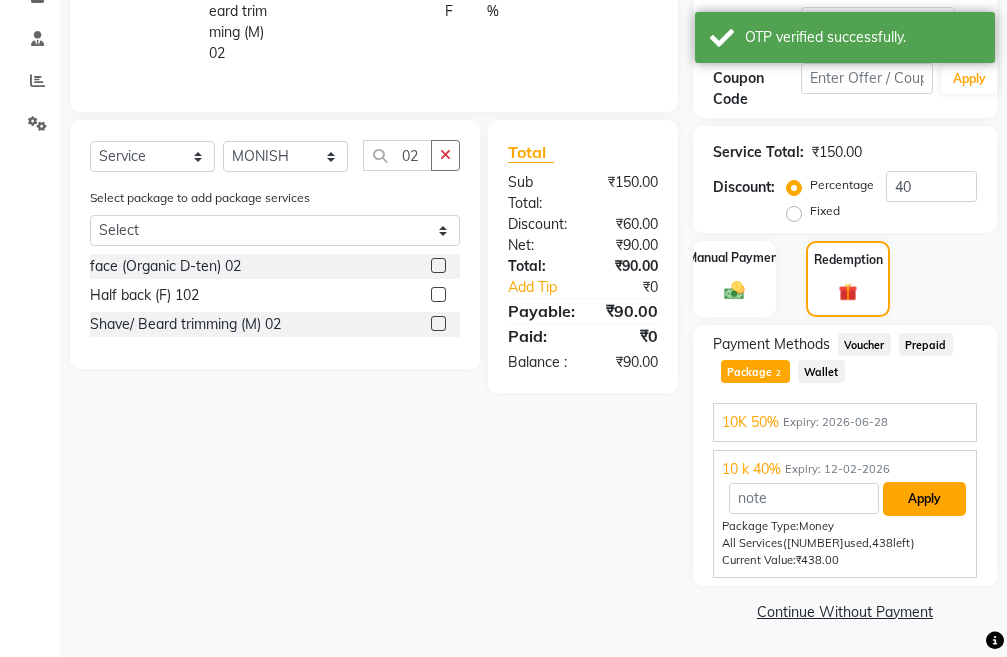 click on "Apply" at bounding box center [924, 499] 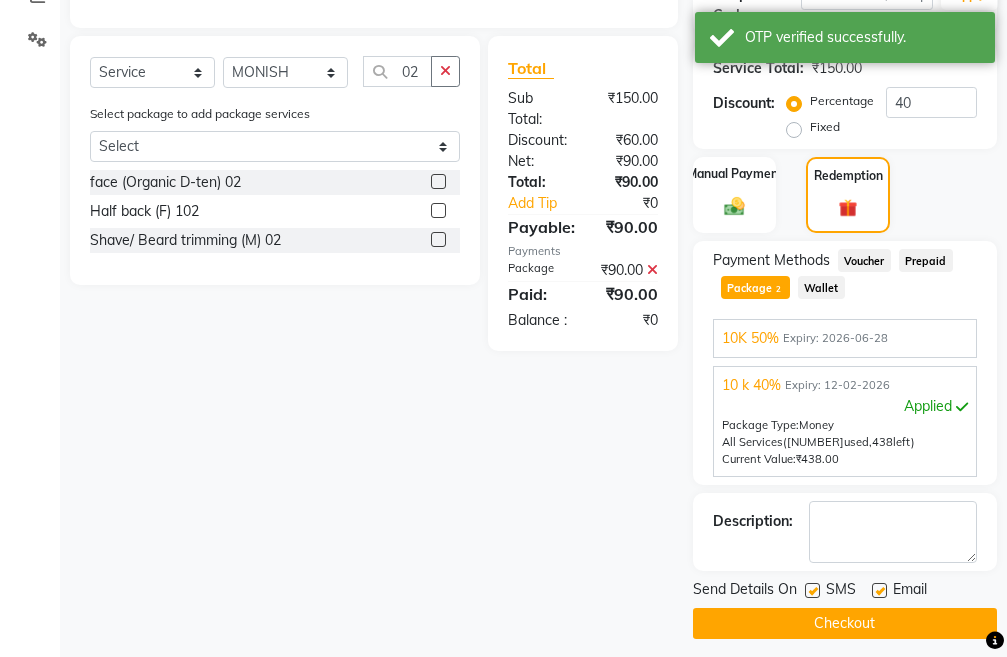 scroll, scrollTop: 485, scrollLeft: 0, axis: vertical 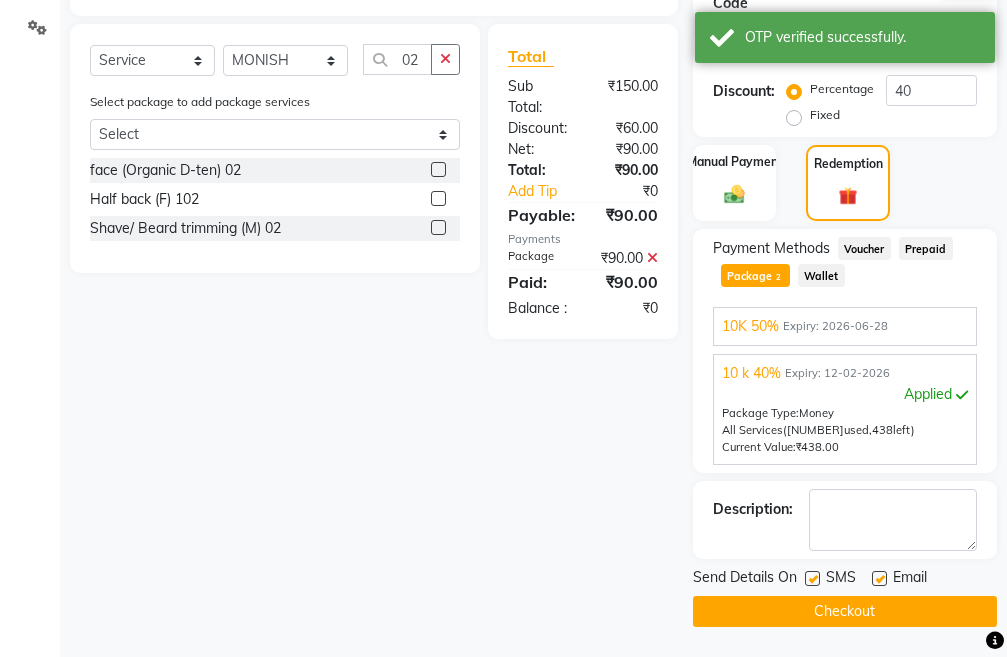 click on "INVOICE PREVIOUS INVOICES Create New   Save  Client [PHONE] Date 02-08-2025 Invoice Number V/2025 V/2025-26 3119 Services Stylist Service Qty Price Disc Total Action [FIRST] Shave/ Beard trimming (M) 02 1 150 60 F | 40 % 90 Select  Service  Product  Membership  Package Voucher Prepaid Gift Card  Select Stylist Admin chahit COUNTOR hardeep mamta manisha [FIRST] navi [LAST] rahul shatnam [FIRST] [LAST] sunny tip 02 Select package to add package services Select 10K 50% 10 k 40% face (Organic D-ten) 02  Half back (F) 102  Shave/ Beard trimming (M) 02  Total Sub Total: ₹150.00 Discount: ₹60.00 Net: ₹90.00 Total: ₹90.00 Add Tip ₹0 Payable: ₹90.00 Payments Package ₹90.00  Paid: ₹90.00 Balance   : ₹0 Name: [FIRST]  Membership: end on 31-12-2025 Total Visits:  85 Card on file:  0 Last Visit:   26-07-2025 Points:   0  Packages Apply Discount Select Membership → 5k 30% new Membership → 10 k 40% Membership → 10 k 40% Coupon Code Apply Service Total:  ₹150.00  Discount:  Percentage   Fixed" 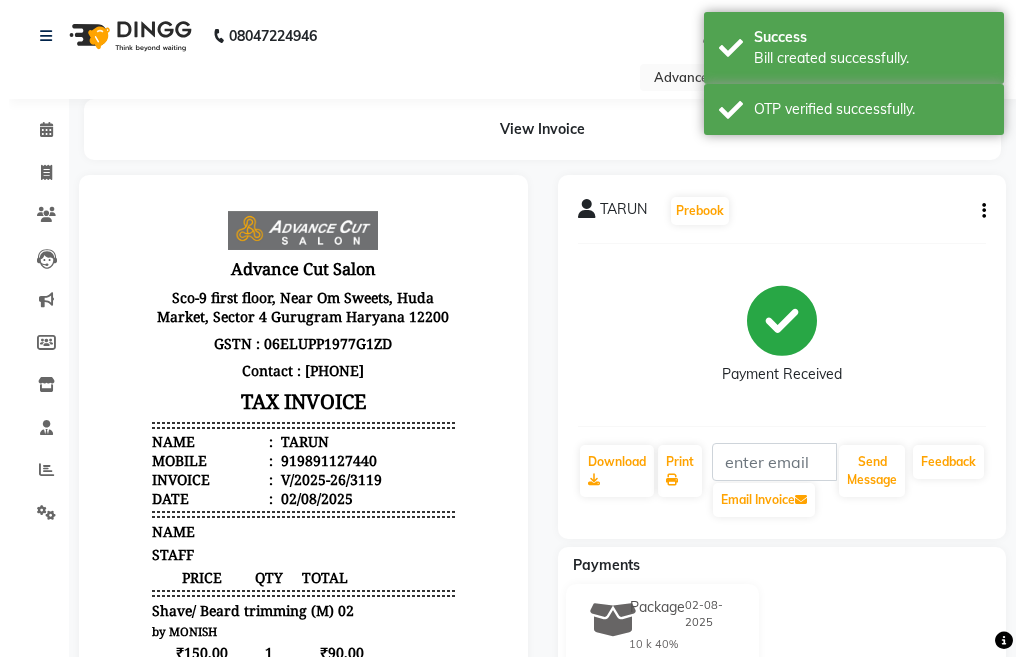 scroll, scrollTop: 0, scrollLeft: 0, axis: both 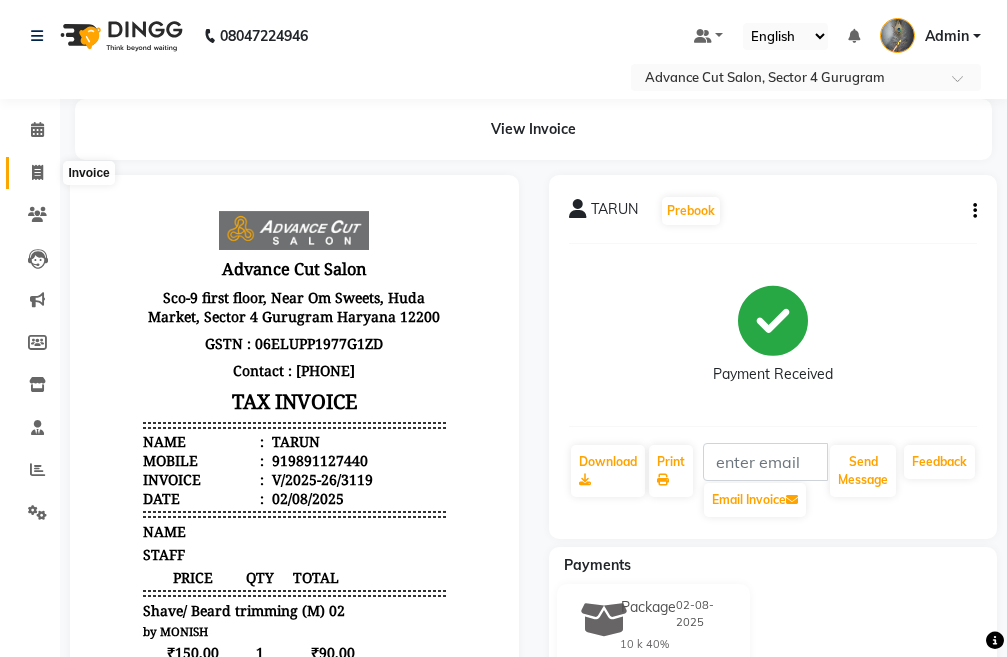 click 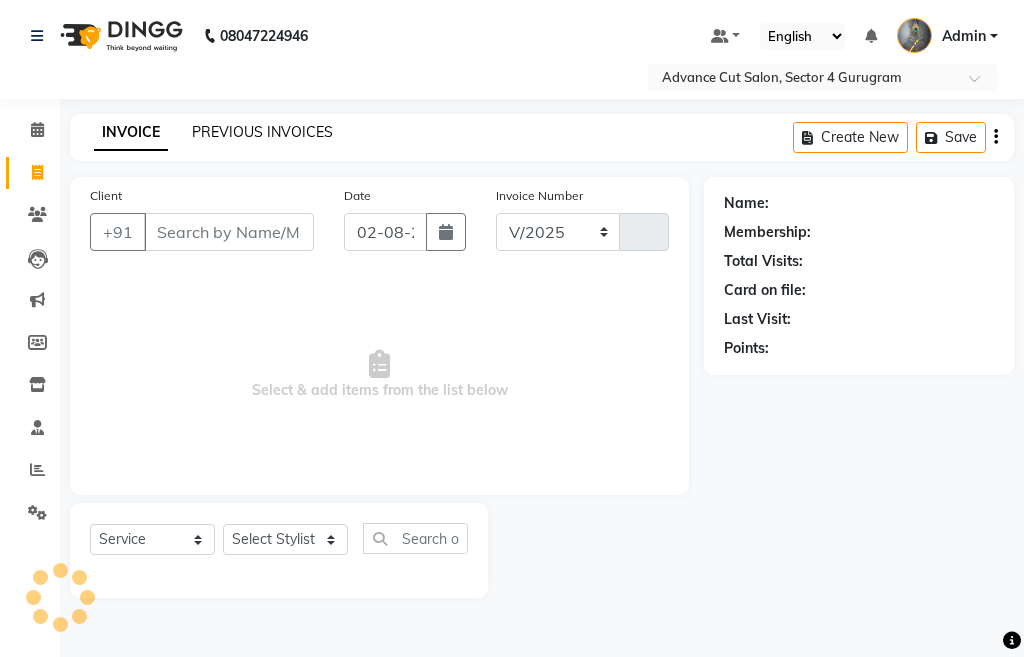 select on "4939" 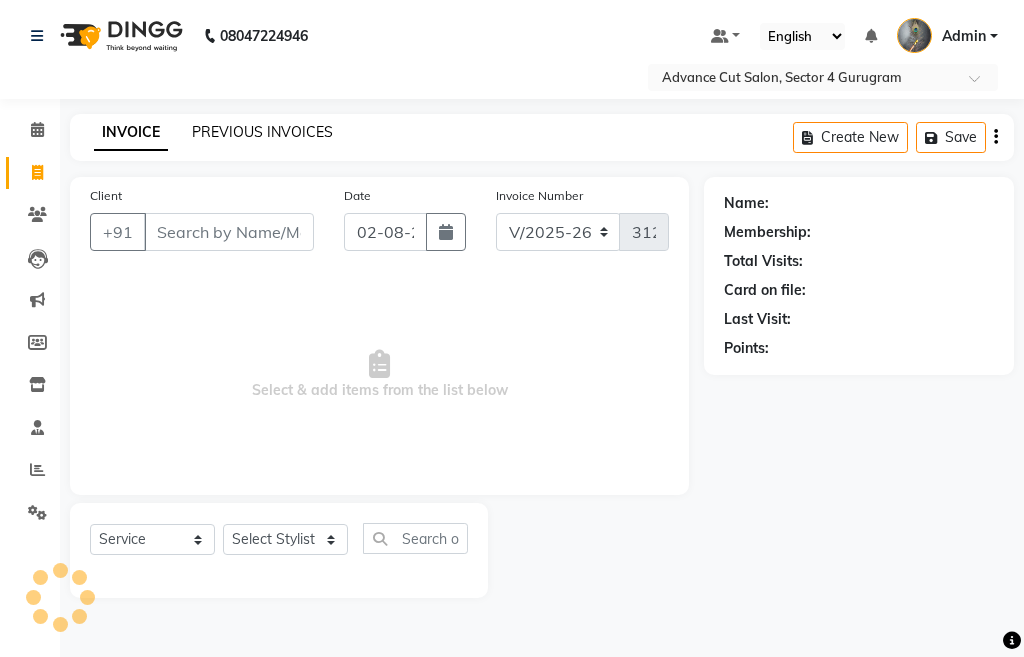 click on "PREVIOUS INVOICES" 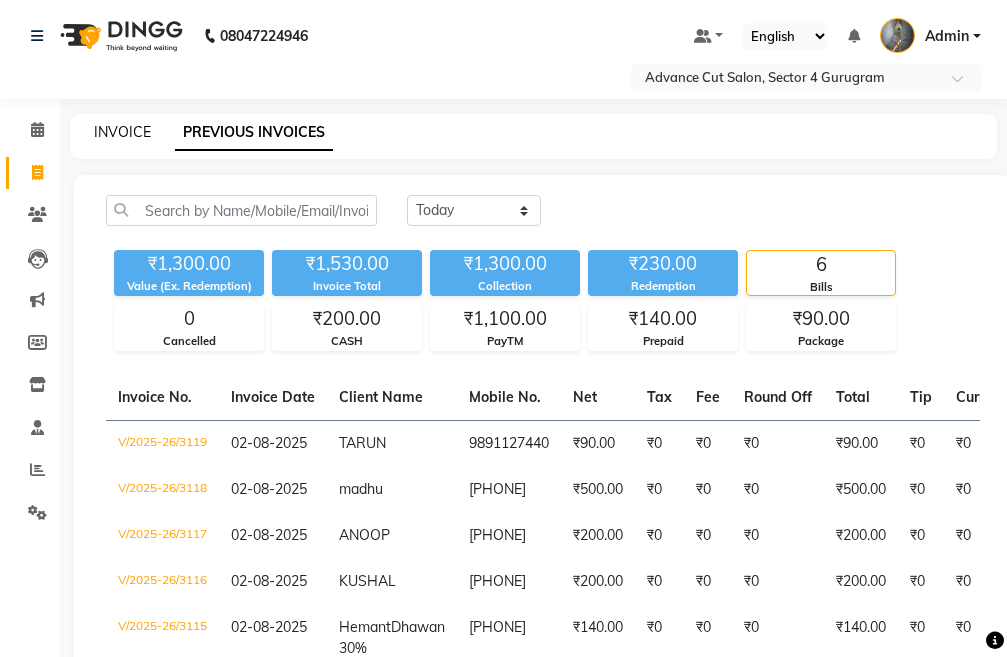 click on "INVOICE" 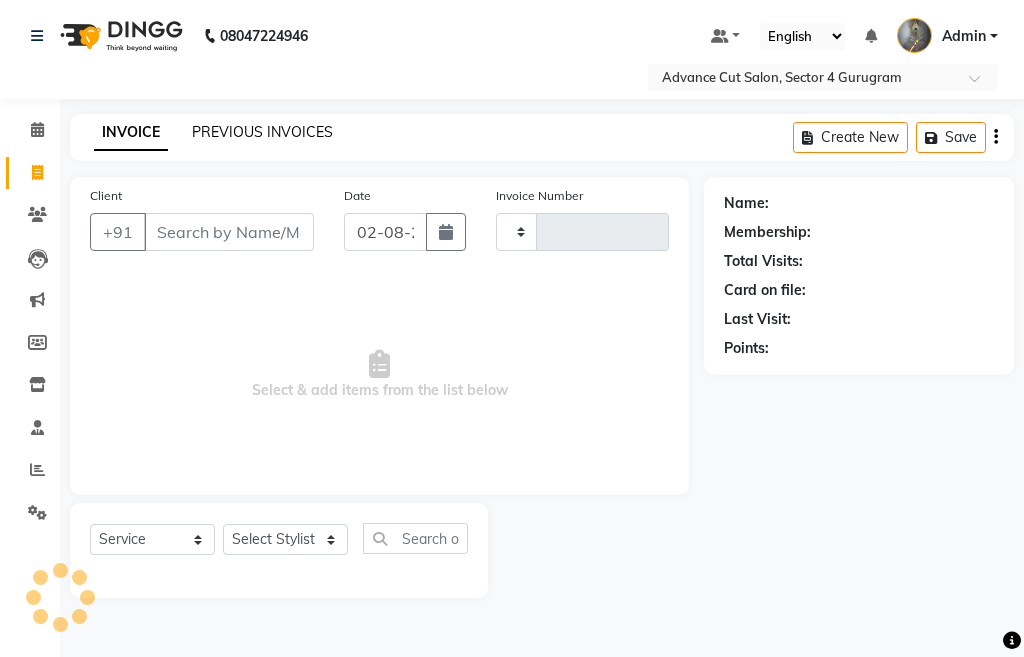 type on "3120" 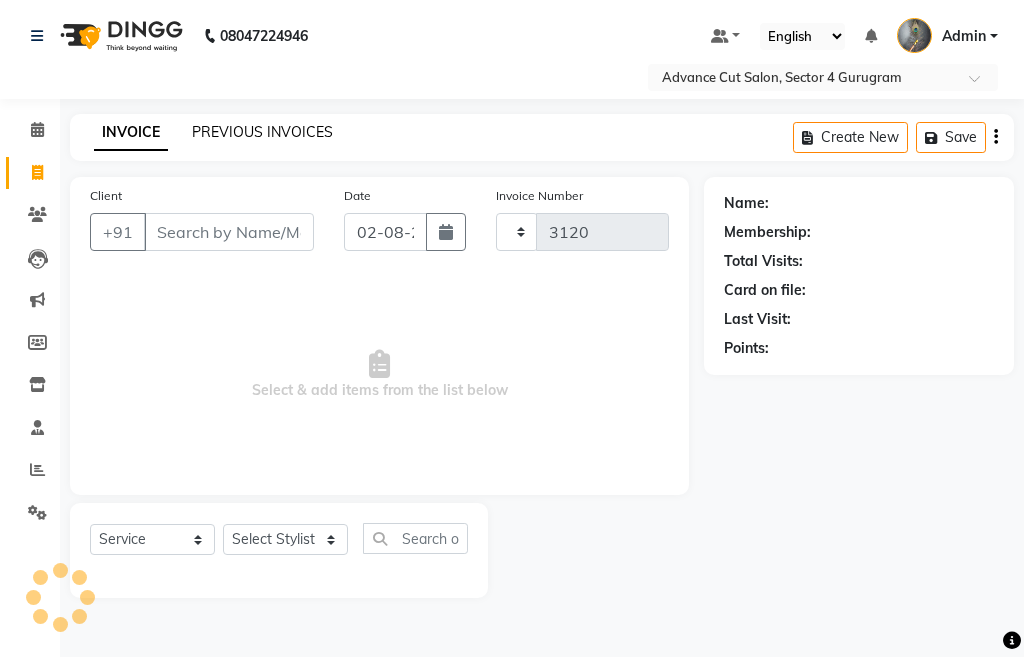 select on "4939" 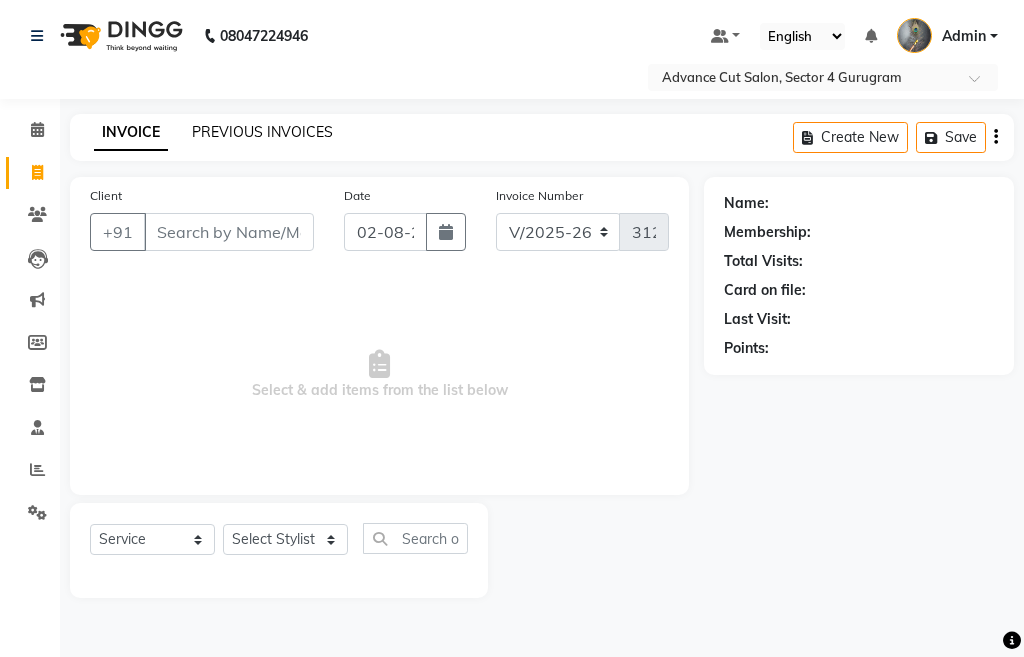 click on "PREVIOUS INVOICES" 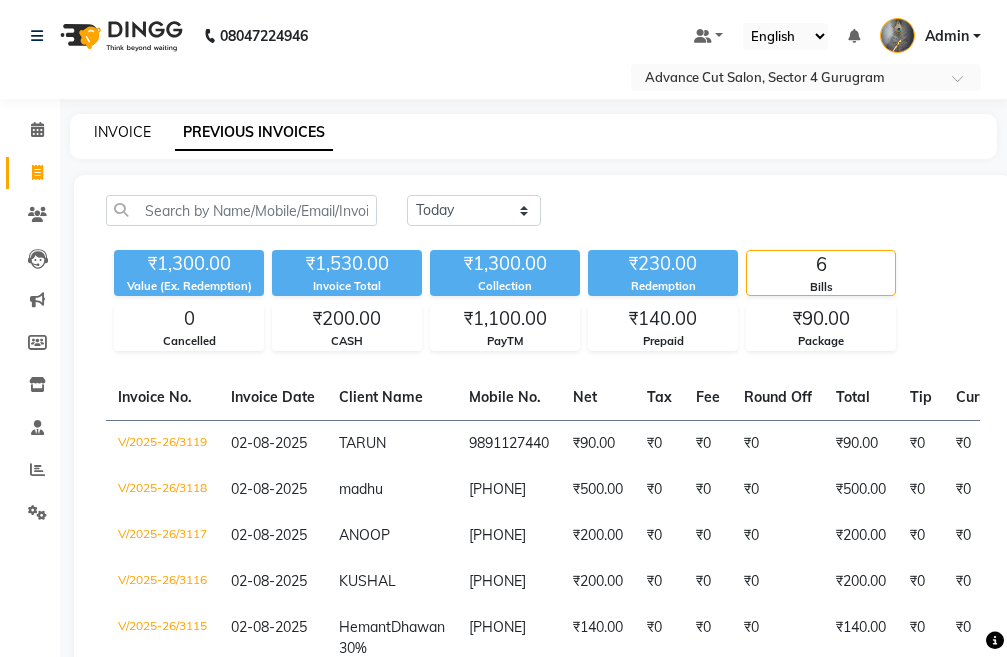 click on "INVOICE" 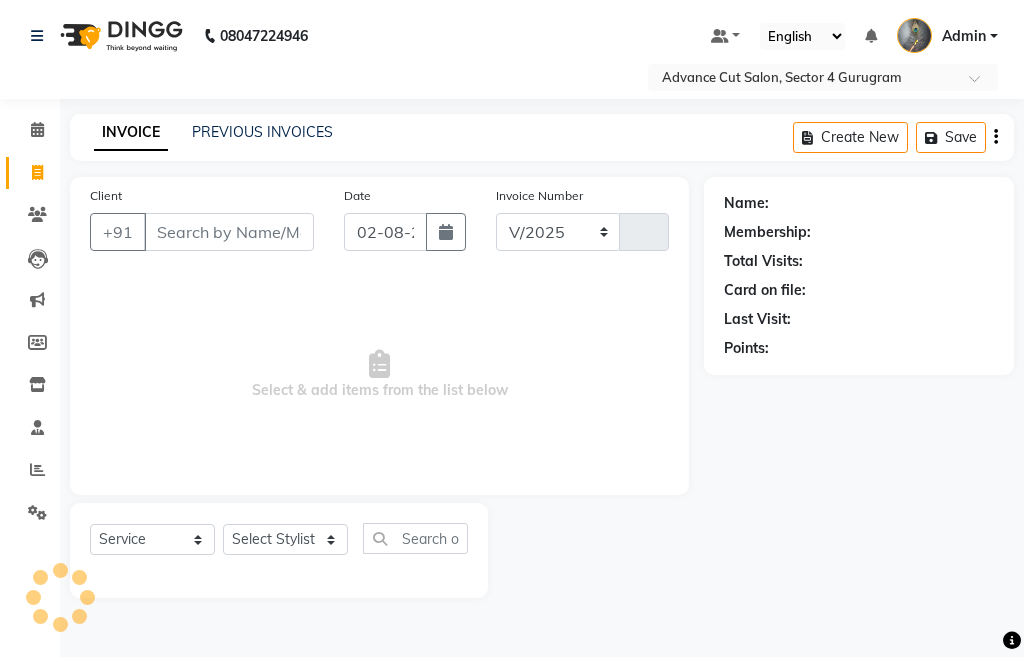 select on "4939" 